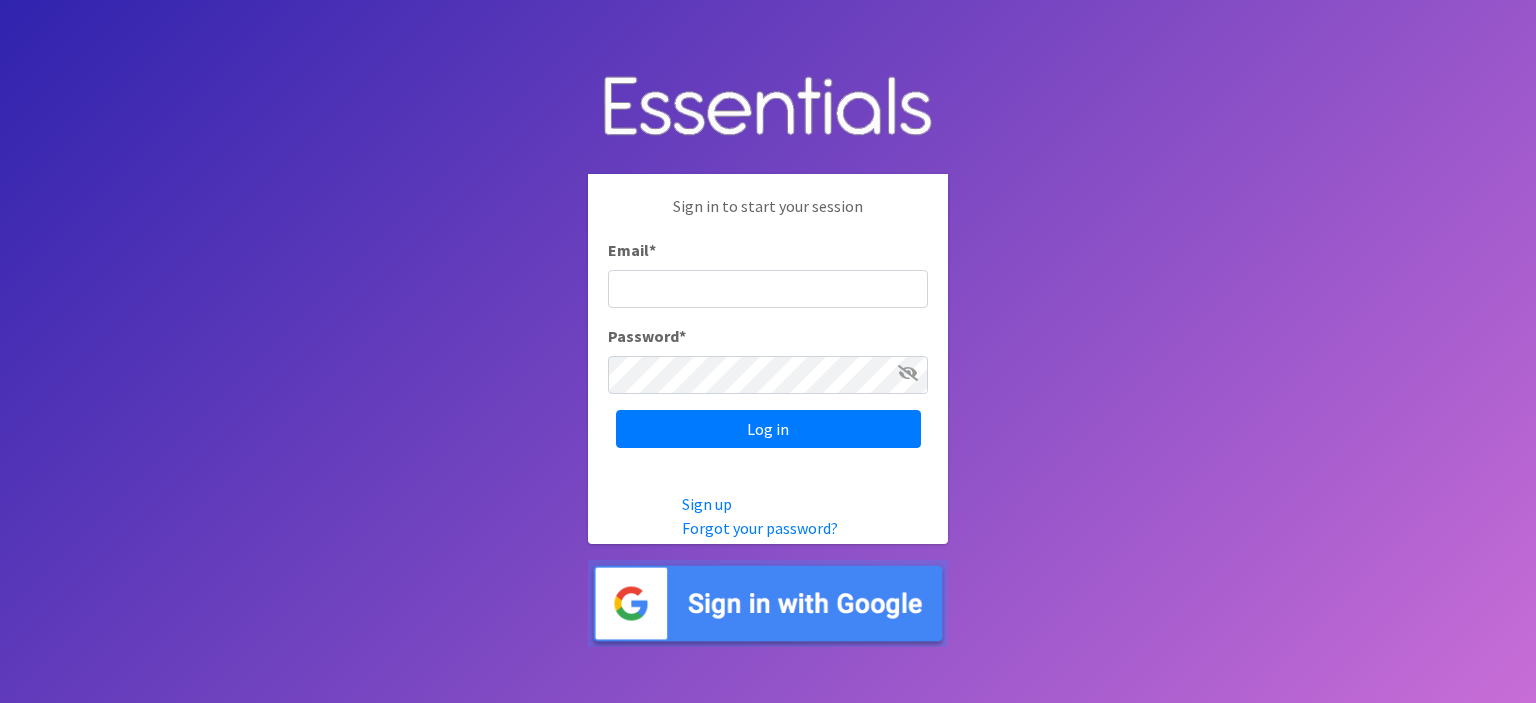 scroll, scrollTop: 0, scrollLeft: 0, axis: both 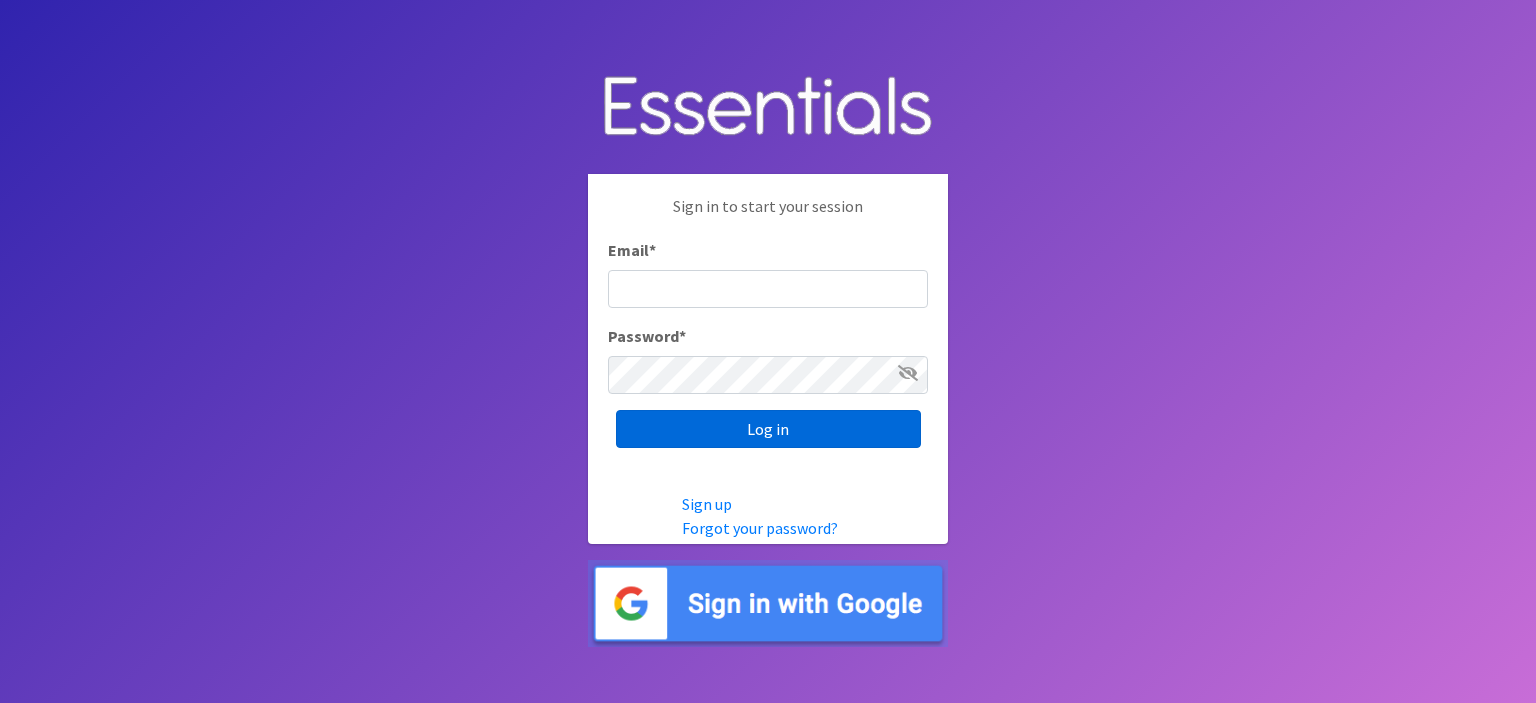 type on "[EMAIL]" 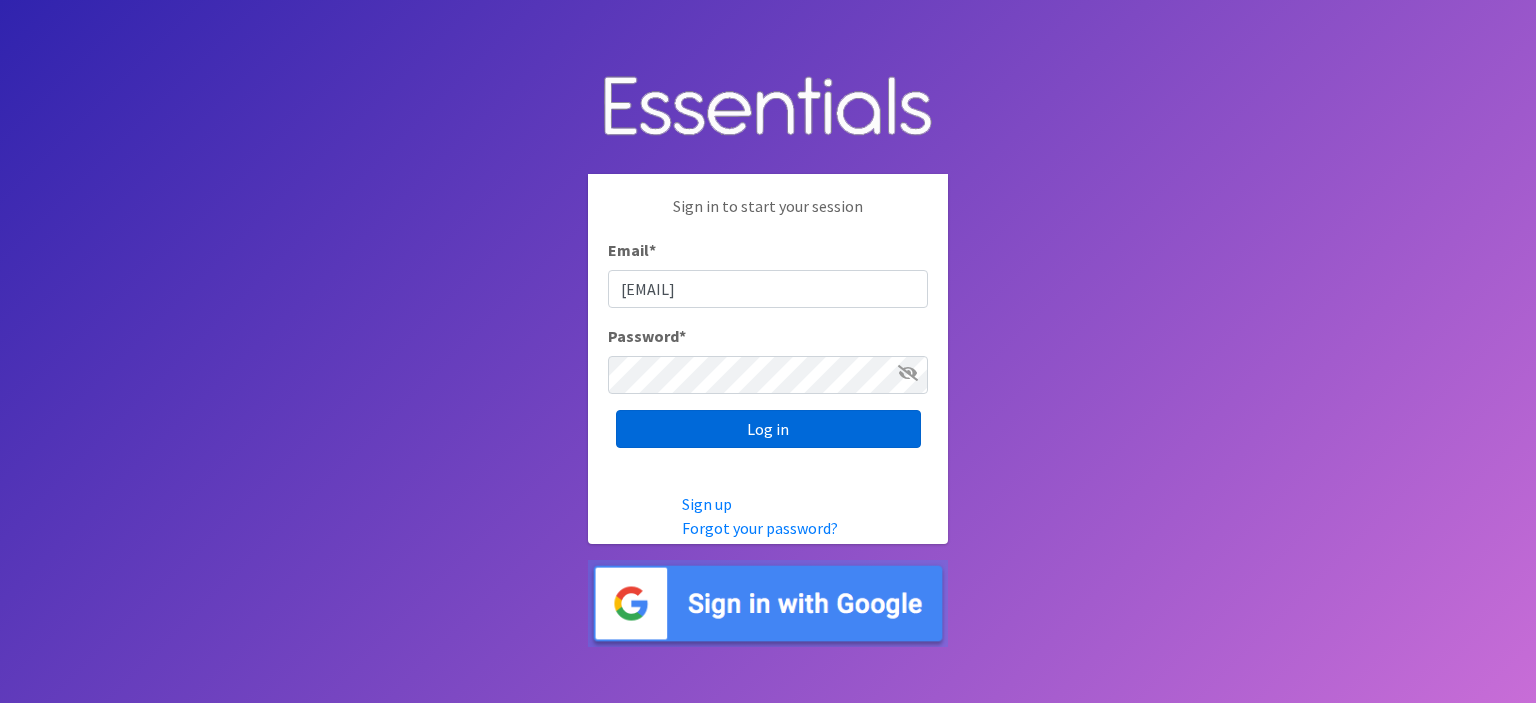 click on "Log in" at bounding box center (768, 429) 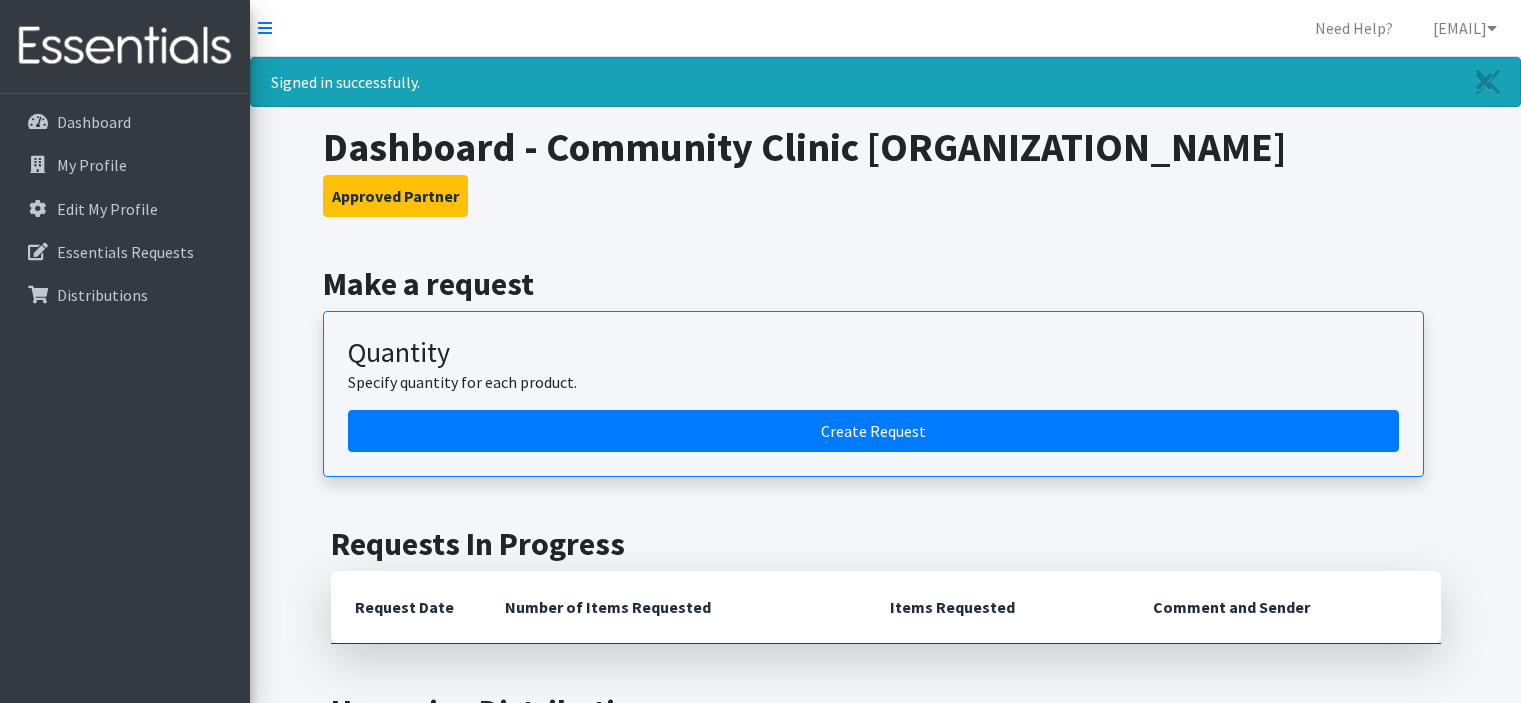 scroll, scrollTop: 0, scrollLeft: 0, axis: both 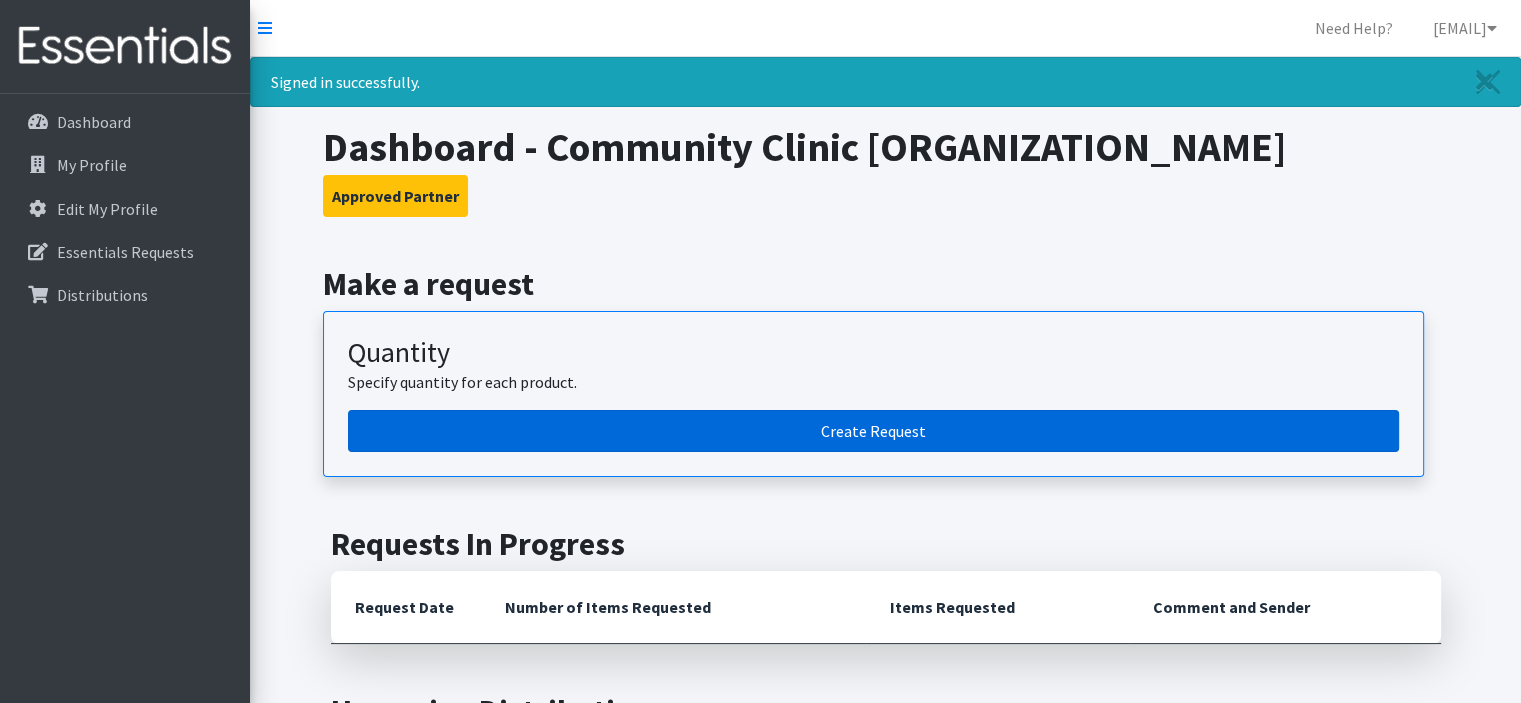 click on "Create Request" at bounding box center [873, 431] 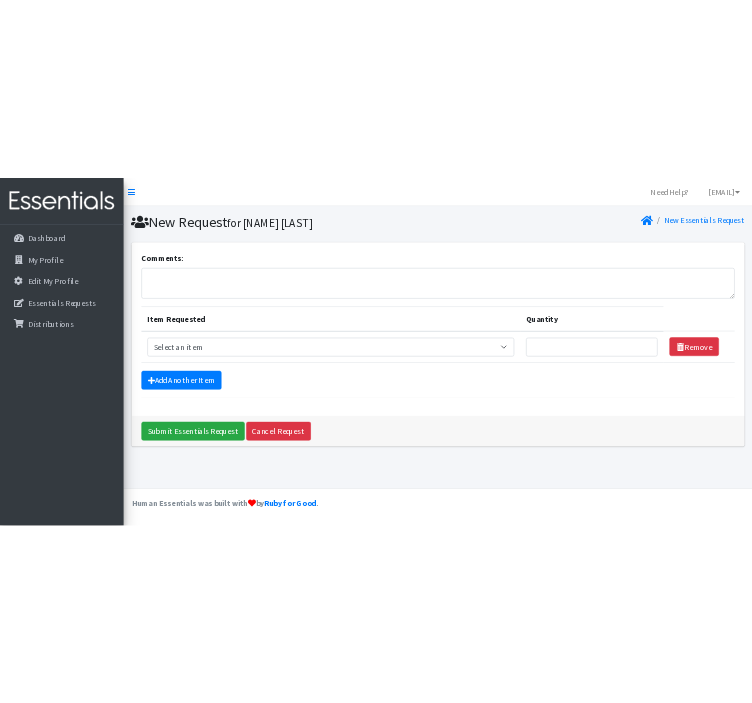 scroll, scrollTop: 0, scrollLeft: 0, axis: both 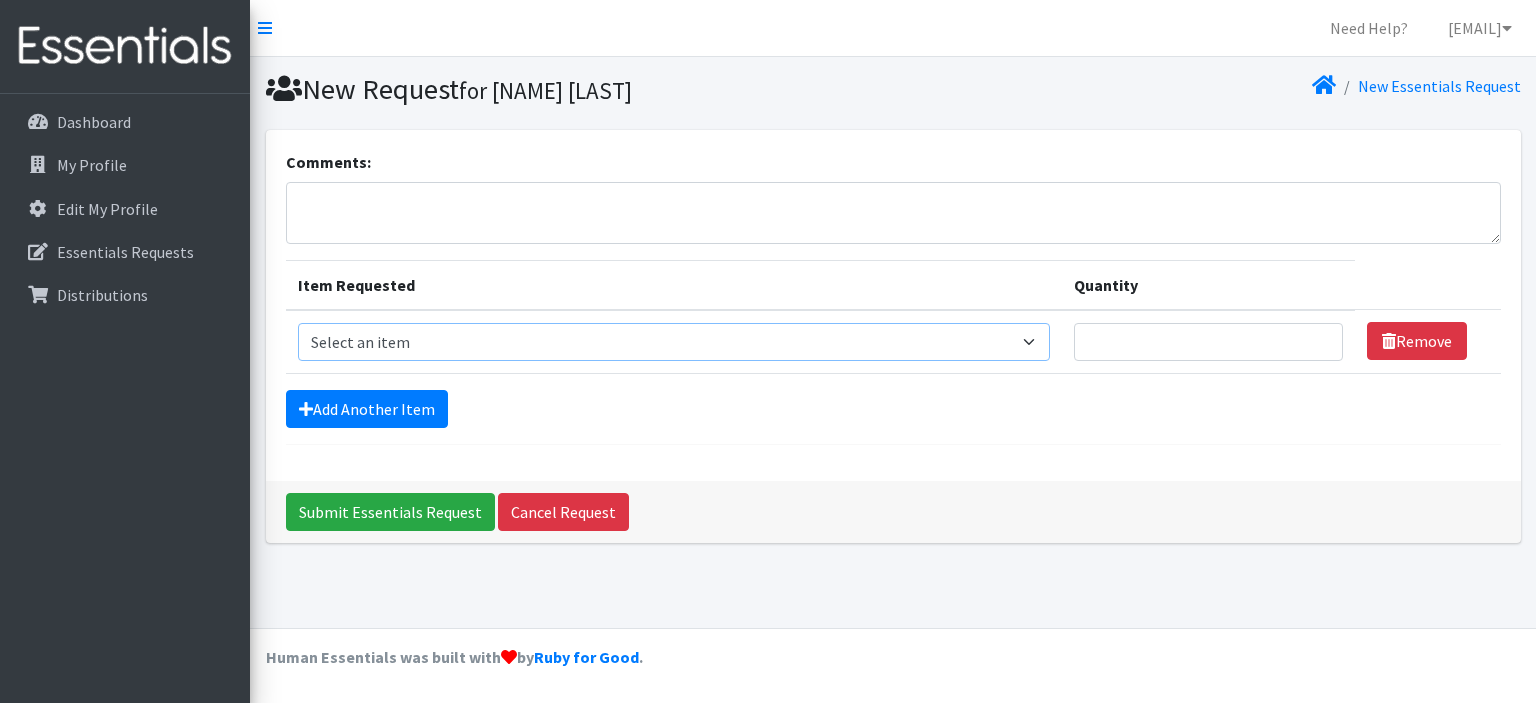 click on "Select an item
Adult Briefs (Large/X-Large)
Adult Briefs (Medium/Large)
Adult Briefs (Small/Medium)
Adult Incontinence Pads
Kids (Newborn)
Kids (Preemie)
Kids (Size 1)
Kids (Size 2)
Kids (Size 3)
Kids (Size 4)
Kids (Size 5)
Kids (Size 6)
Kids (Size 7)
Kids L/XL (60-125 lbs)
Kids Pull-Ups (2T-3T)
Kids Pull-Ups (3T-4T)
Kids Pull-Ups (4T-5T)
Kids S/M (38-65 lbs)
Kids Swimmers Large
Kids Swimmers Medium
Kids Swimmers Small
Period Pads (Heavy Ultra Thin U by Kotex without wings) (40 count packs)-- order as packs
Period Pads (Regular Ultra Thin with wings) (36 per pack)--order as packs
Wipes (Baby)" at bounding box center [674, 342] 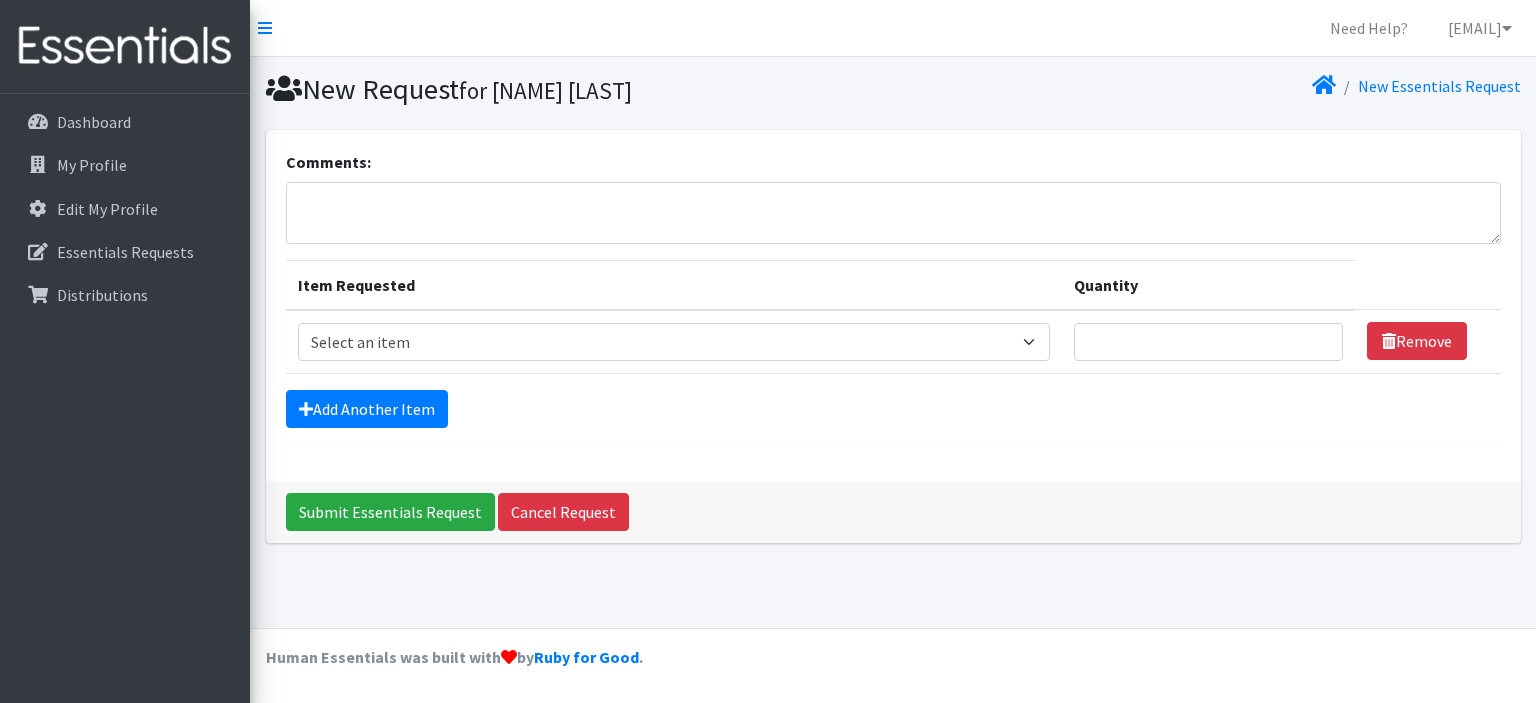 click on "Submit Essentials Request   Cancel Request" at bounding box center [893, 512] 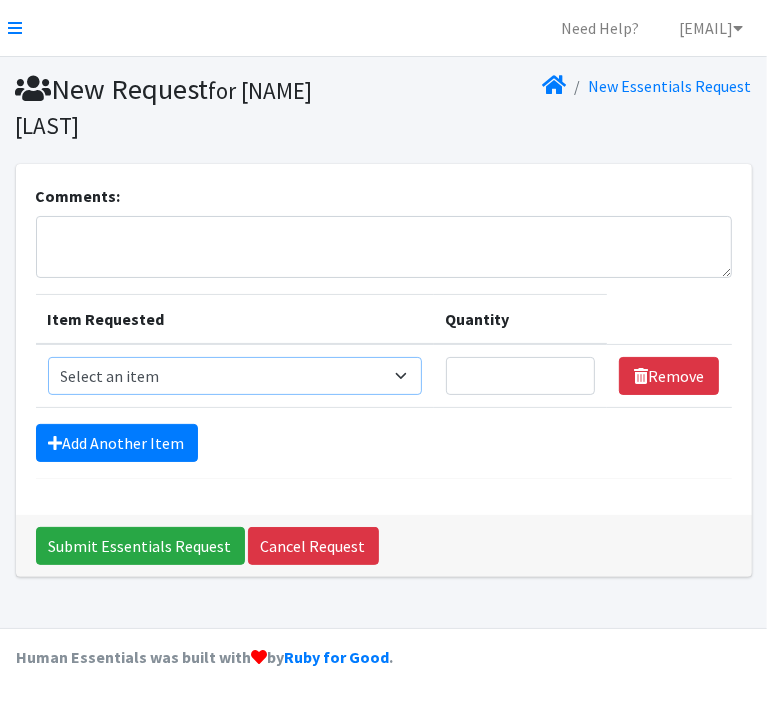click on "Select an item
Adult Briefs (Large/X-Large)
Adult Briefs (Medium/Large)
Adult Briefs (Small/Medium)
Adult Incontinence Pads
Kids (Newborn)
Kids (Preemie)
Kids (Size 1)
Kids (Size 2)
Kids (Size 3)
Kids (Size 4)
Kids (Size 5)
Kids (Size 6)
Kids (Size 7)
Kids L/XL (60-125 lbs)
Kids Pull-Ups (2T-3T)
Kids Pull-Ups (3T-4T)
Kids Pull-Ups (4T-5T)
Kids S/M (38-65 lbs)
Kids Swimmers Large
Kids Swimmers Medium
Kids Swimmers Small
Period Pads (Heavy Ultra Thin U by Kotex without wings) (40 count packs)-- order as packs
Period Pads (Regular Ultra Thin with wings) (36 per pack)--order as packs
Wipes (Baby)" at bounding box center [235, 376] 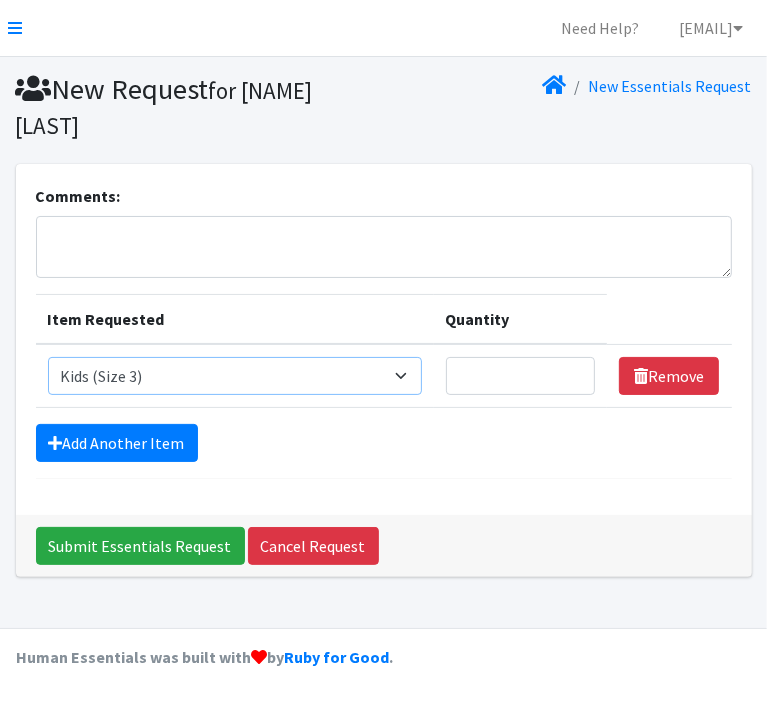 click on "Select an item
Adult Briefs (Large/X-Large)
Adult Briefs (Medium/Large)
Adult Briefs (Small/Medium)
Adult Incontinence Pads
Kids (Newborn)
Kids (Preemie)
Kids (Size 1)
Kids (Size 2)
Kids (Size 3)
Kids (Size 4)
Kids (Size 5)
Kids (Size 6)
Kids (Size 7)
Kids L/XL (60-125 lbs)
Kids Pull-Ups (2T-3T)
Kids Pull-Ups (3T-4T)
Kids Pull-Ups (4T-5T)
Kids S/M (38-65 lbs)
Kids Swimmers Large
Kids Swimmers Medium
Kids Swimmers Small
Period Pads (Heavy Ultra Thin U by Kotex without wings) (40 count packs)-- order as packs
Period Pads (Regular Ultra Thin with wings) (36 per pack)--order as packs
Wipes (Baby)" at bounding box center (235, 376) 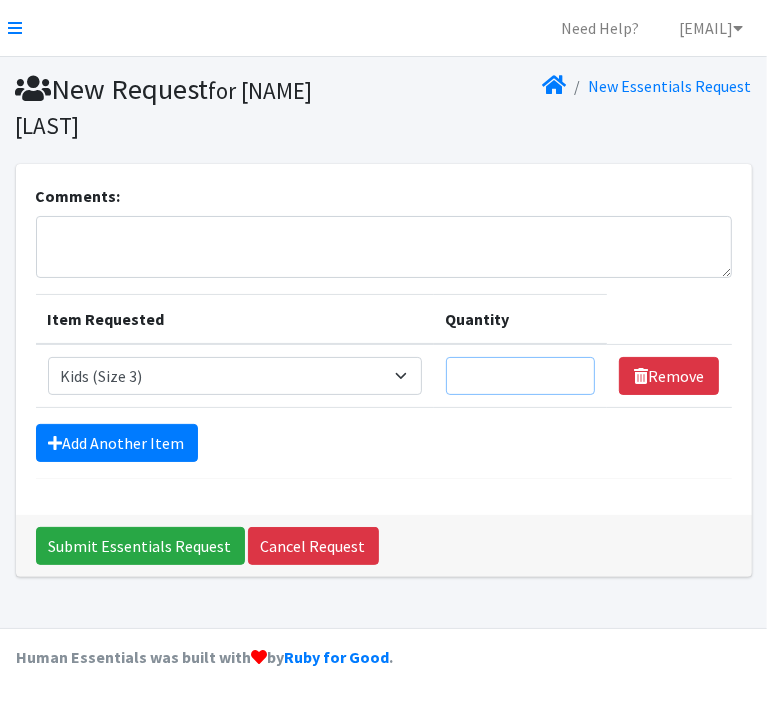 click on "Quantity" at bounding box center [521, 376] 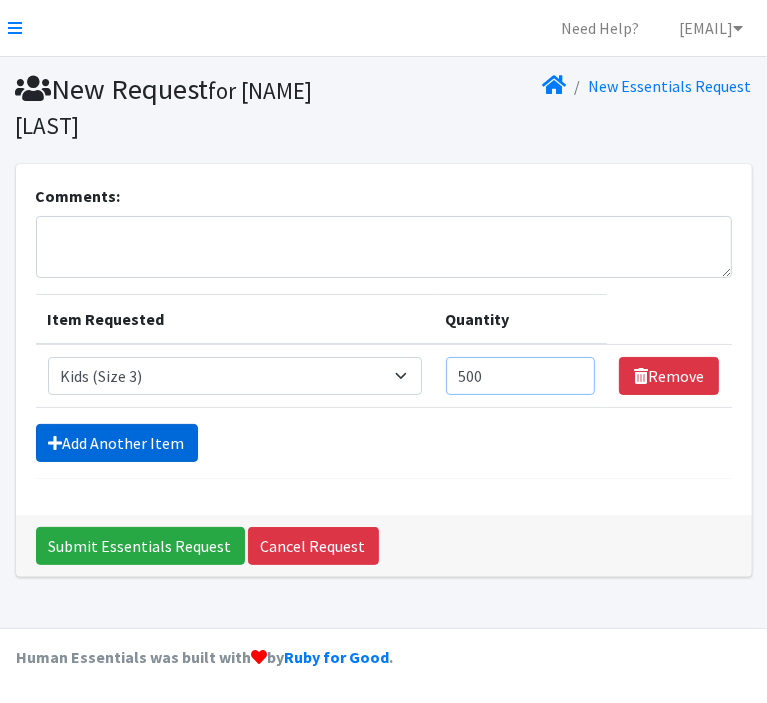 type on "500" 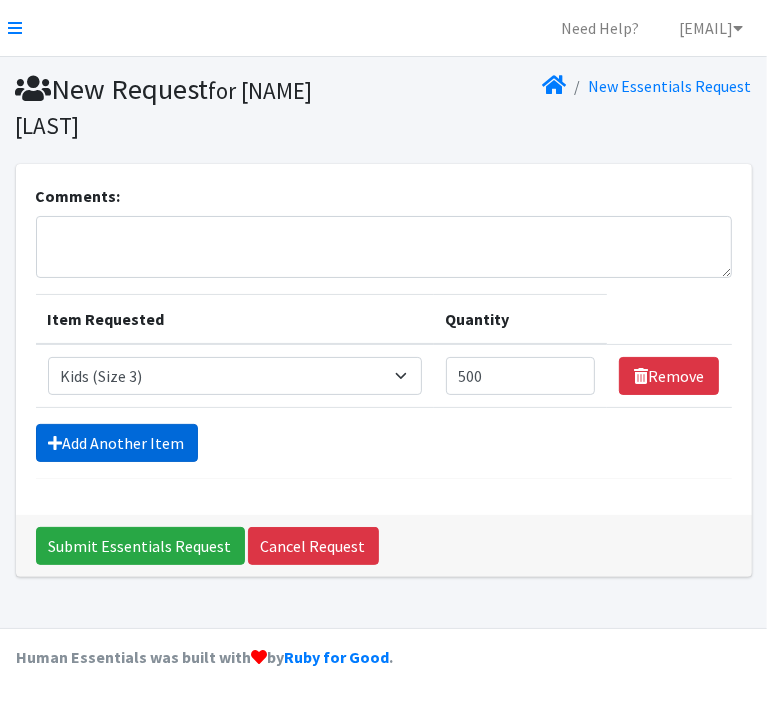 click on "Add Another Item" at bounding box center (117, 443) 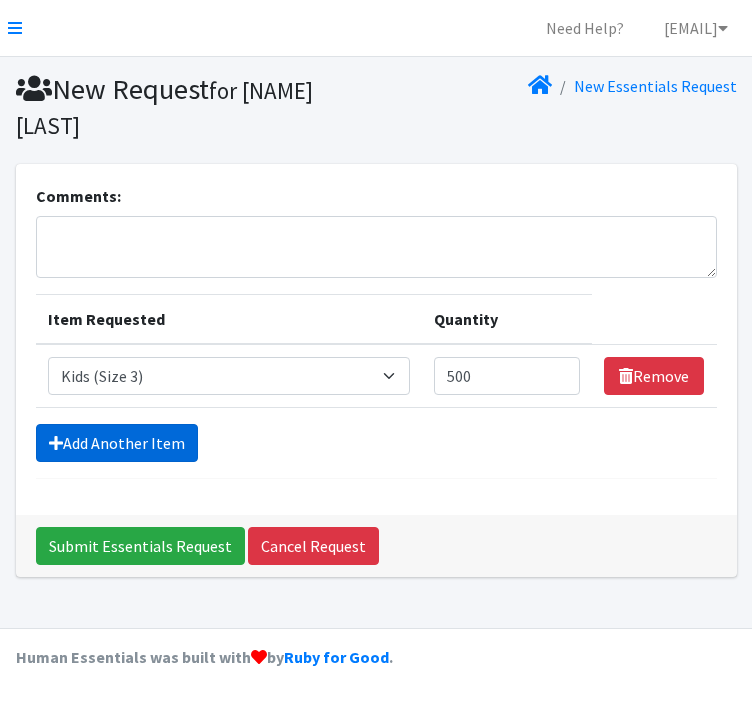 scroll, scrollTop: 25, scrollLeft: 0, axis: vertical 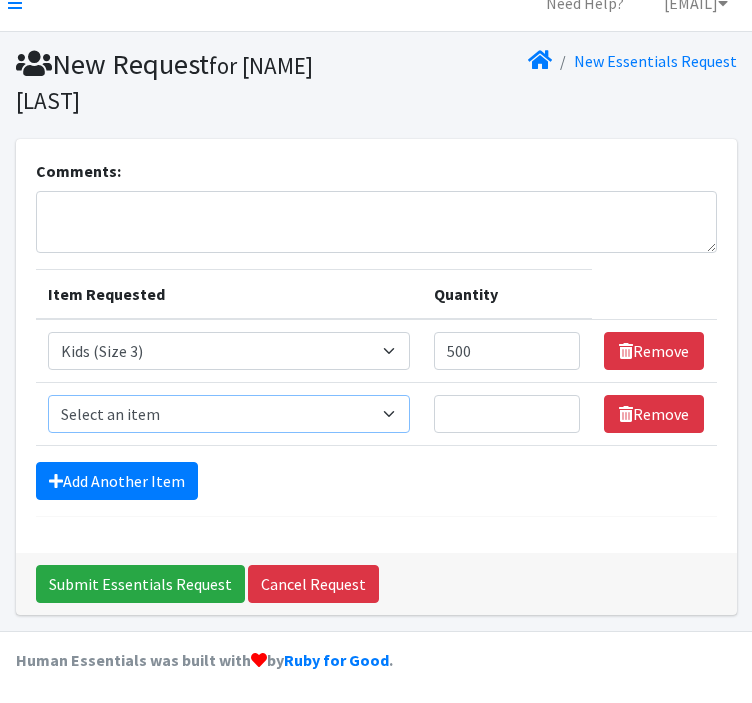 click on "Select an item
Adult Briefs (Large/X-Large)
Adult Briefs (Medium/Large)
Adult Briefs (Small/Medium)
Adult Incontinence Pads
Kids (Newborn)
Kids (Preemie)
Kids (Size 1)
Kids (Size 2)
Kids (Size 3)
Kids (Size 4)
Kids (Size 5)
Kids (Size 6)
Kids (Size 7)
Kids L/XL (60-125 lbs)
Kids Pull-Ups (2T-3T)
Kids Pull-Ups (3T-4T)
Kids Pull-Ups (4T-5T)
Kids S/M (38-65 lbs)
Kids Swimmers Large
Kids Swimmers Medium
Kids Swimmers Small
Period Pads (Heavy Ultra Thin U by Kotex without wings) (40 count packs)-- order as packs
Period Pads (Regular Ultra Thin with wings) (36 per pack)--order as packs
Wipes (Baby)" at bounding box center [229, 414] 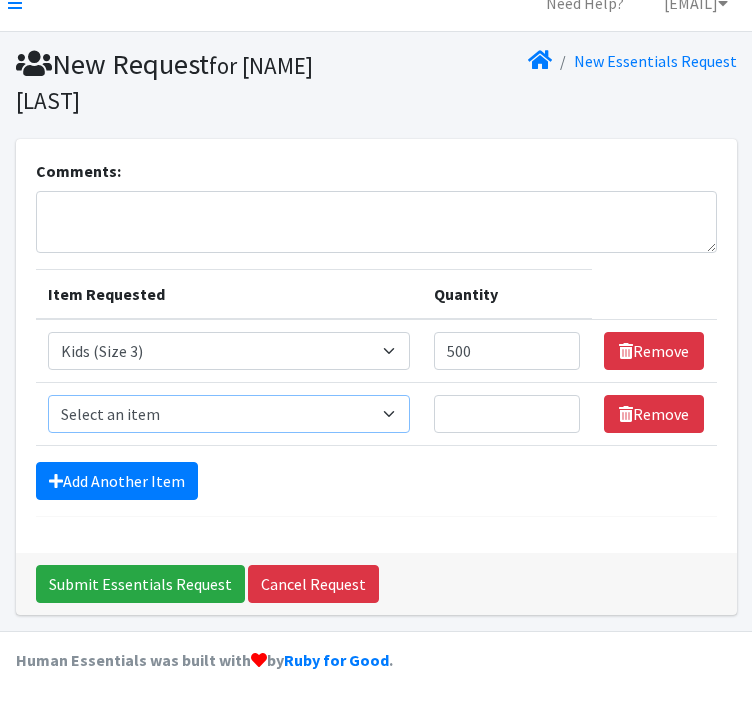 select on "4567" 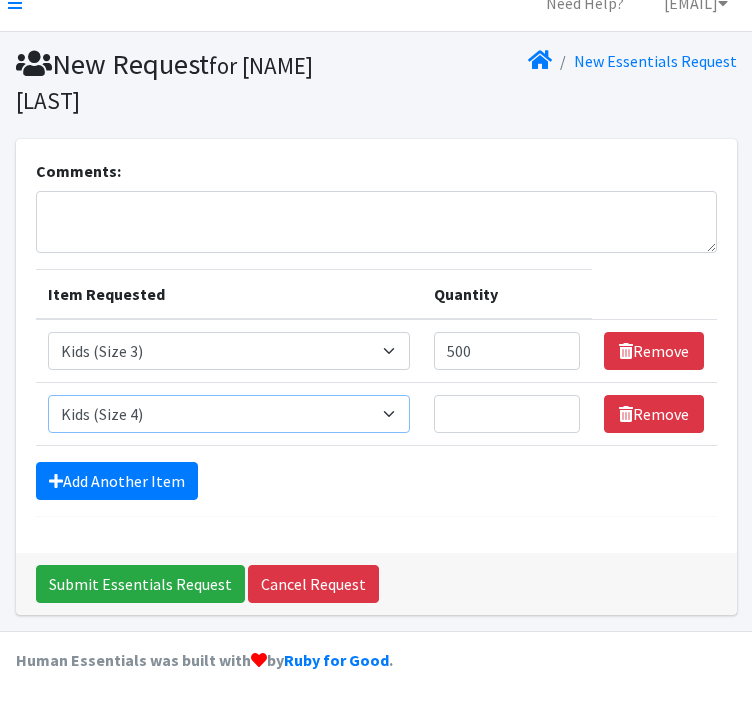 click on "Select an item
Adult Briefs (Large/X-Large)
Adult Briefs (Medium/Large)
Adult Briefs (Small/Medium)
Adult Incontinence Pads
Kids (Newborn)
Kids (Preemie)
Kids (Size 1)
Kids (Size 2)
Kids (Size 3)
Kids (Size 4)
Kids (Size 5)
Kids (Size 6)
Kids (Size 7)
Kids L/XL (60-125 lbs)
Kids Pull-Ups (2T-3T)
Kids Pull-Ups (3T-4T)
Kids Pull-Ups (4T-5T)
Kids S/M (38-65 lbs)
Kids Swimmers Large
Kids Swimmers Medium
Kids Swimmers Small
Period Pads (Heavy Ultra Thin U by Kotex without wings) (40 count packs)-- order as packs
Period Pads (Regular Ultra Thin with wings) (36 per pack)--order as packs
Wipes (Baby)" at bounding box center (229, 414) 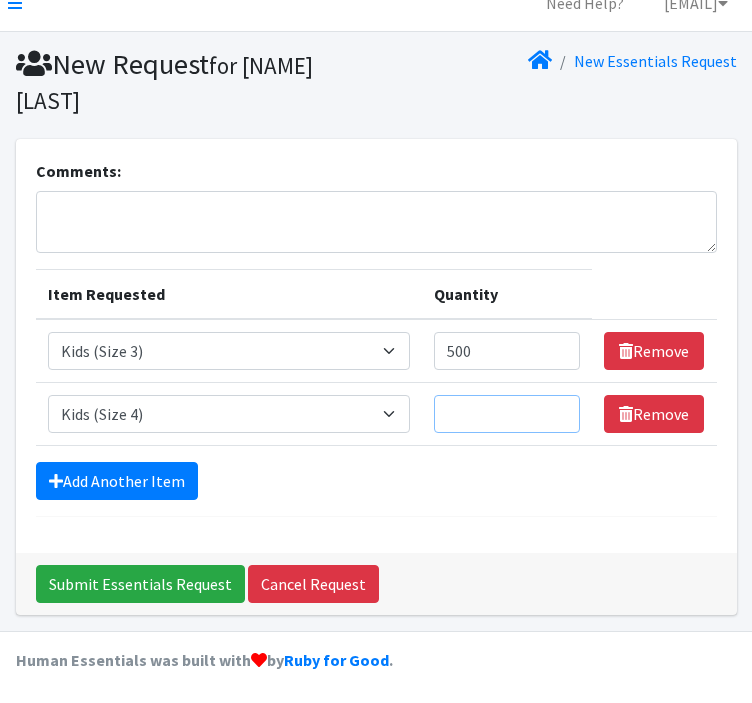 click on "Quantity" at bounding box center (507, 414) 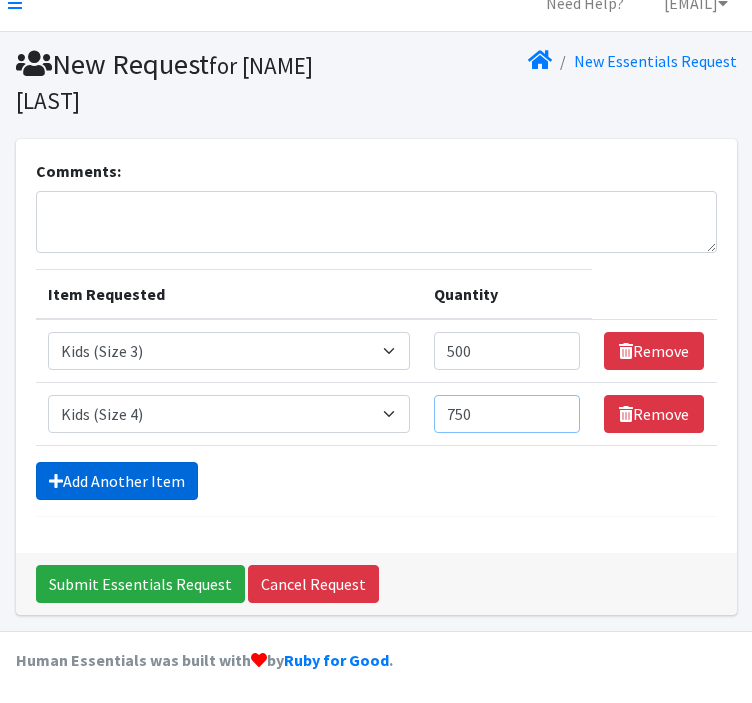 type on "750" 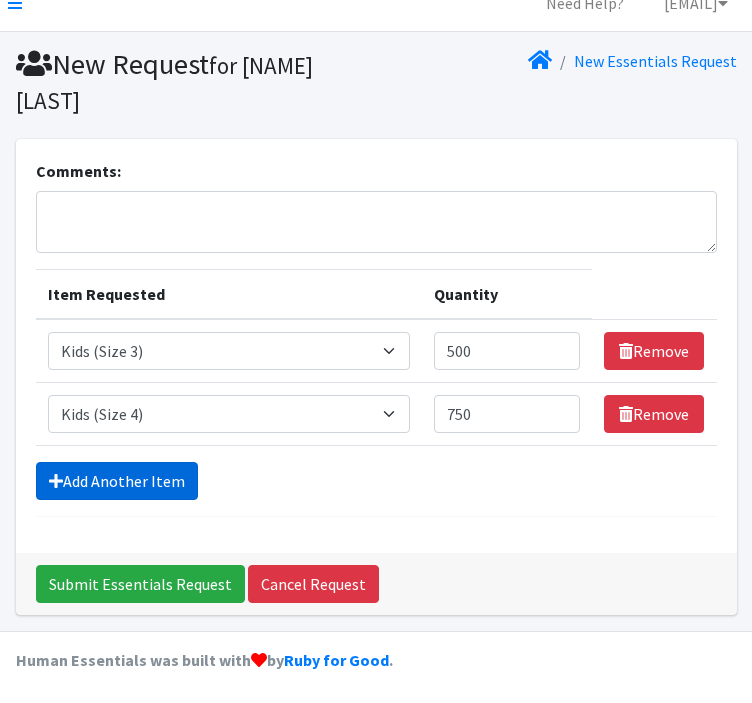click on "Add Another Item" at bounding box center [117, 481] 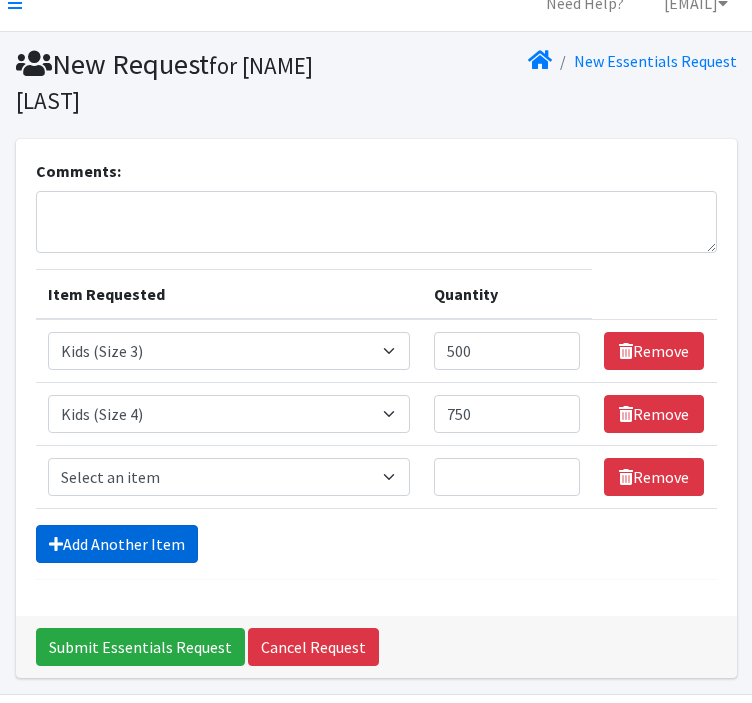 scroll, scrollTop: 88, scrollLeft: 0, axis: vertical 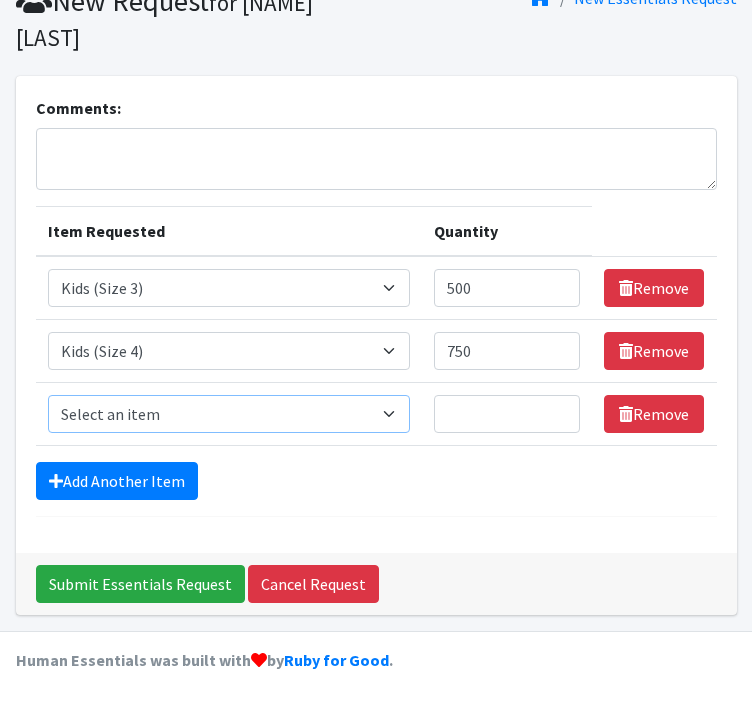 click on "Select an item
Adult Briefs (Large/X-Large)
Adult Briefs (Medium/Large)
Adult Briefs (Small/Medium)
Adult Incontinence Pads
Kids (Newborn)
Kids (Preemie)
Kids (Size 1)
Kids (Size 2)
Kids (Size 3)
Kids (Size 4)
Kids (Size 5)
Kids (Size 6)
Kids (Size 7)
Kids L/XL (60-125 lbs)
Kids Pull-Ups (2T-3T)
Kids Pull-Ups (3T-4T)
Kids Pull-Ups (4T-5T)
Kids S/M (38-65 lbs)
Kids Swimmers Large
Kids Swimmers Medium
Kids Swimmers Small
Period Pads (Heavy Ultra Thin U by Kotex without wings) (40 count packs)-- order as packs
Period Pads (Regular Ultra Thin with wings) (36 per pack)--order as packs
Wipes (Baby)" at bounding box center [229, 414] 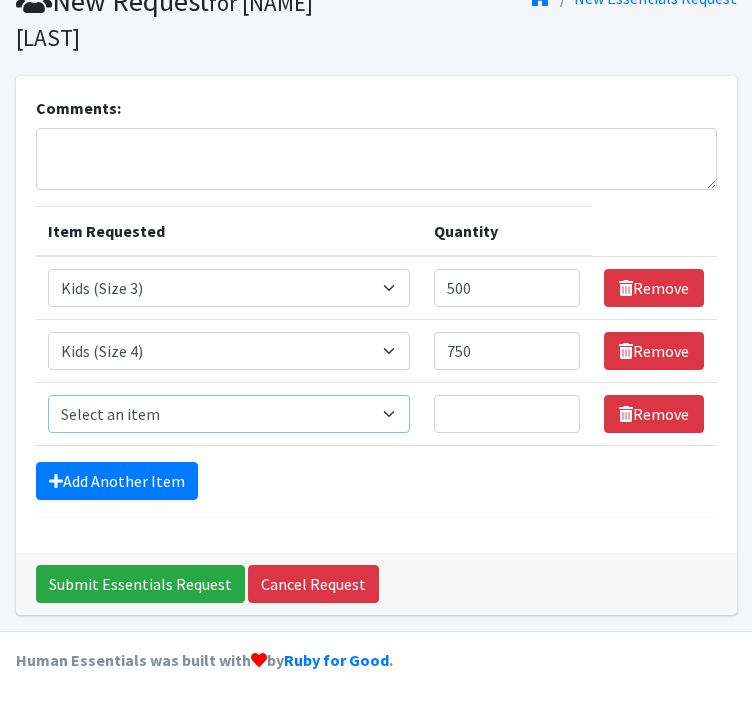 select on "4568" 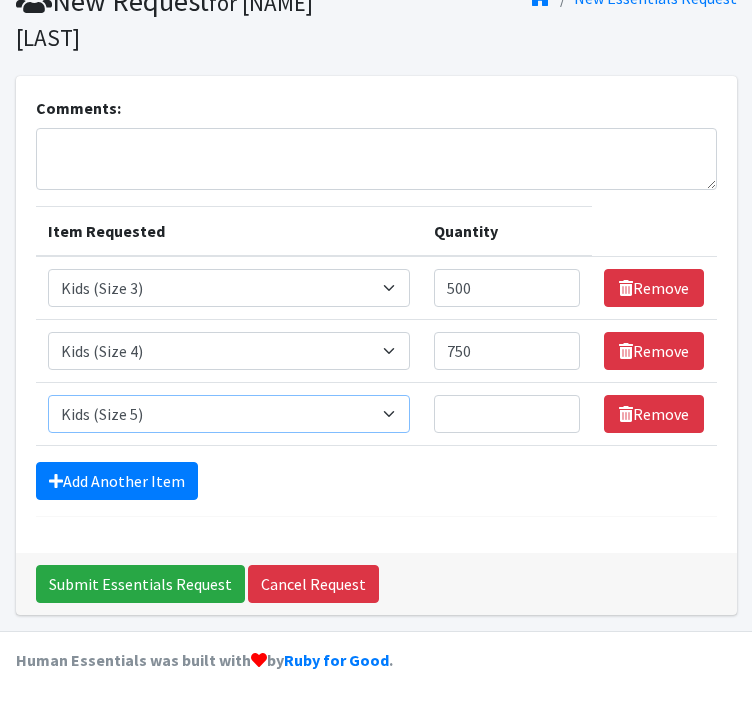 click on "Select an item
Adult Briefs (Large/X-Large)
Adult Briefs (Medium/Large)
Adult Briefs (Small/Medium)
Adult Incontinence Pads
Kids (Newborn)
Kids (Preemie)
Kids (Size 1)
Kids (Size 2)
Kids (Size 3)
Kids (Size 4)
Kids (Size 5)
Kids (Size 6)
Kids (Size 7)
Kids L/XL (60-125 lbs)
Kids Pull-Ups (2T-3T)
Kids Pull-Ups (3T-4T)
Kids Pull-Ups (4T-5T)
Kids S/M (38-65 lbs)
Kids Swimmers Large
Kids Swimmers Medium
Kids Swimmers Small
Period Pads (Heavy Ultra Thin U by Kotex without wings) (40 count packs)-- order as packs
Period Pads (Regular Ultra Thin with wings) (36 per pack)--order as packs
Wipes (Baby)" at bounding box center [229, 414] 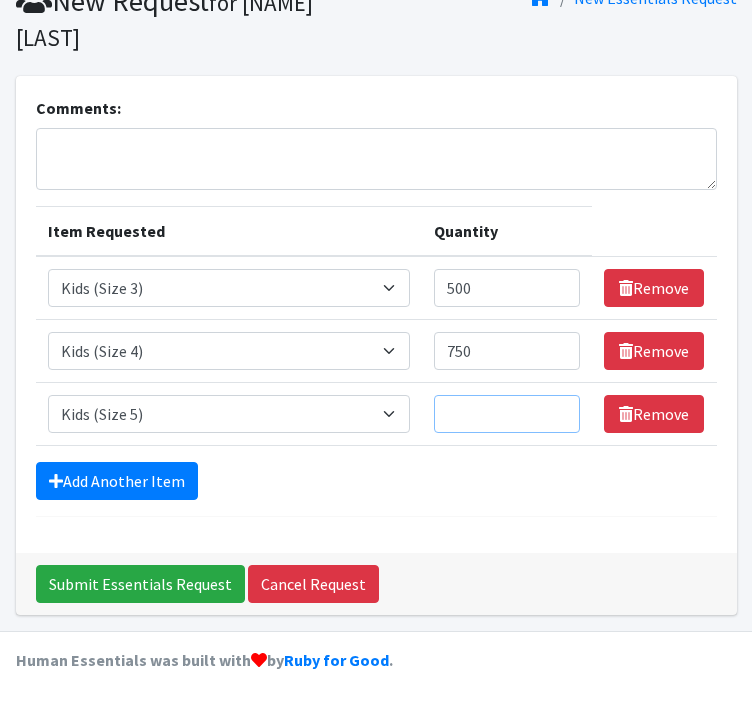 click on "Quantity" at bounding box center [507, 414] 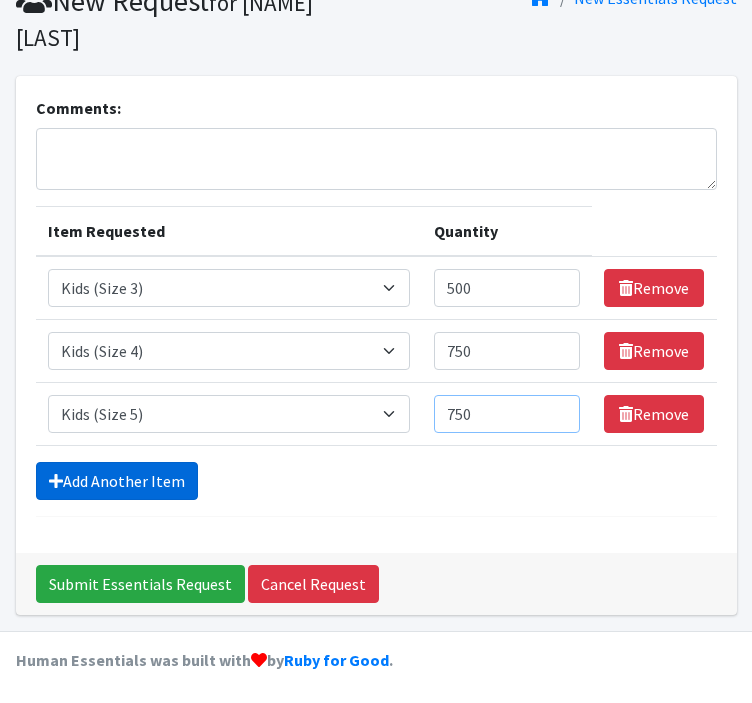 type on "750" 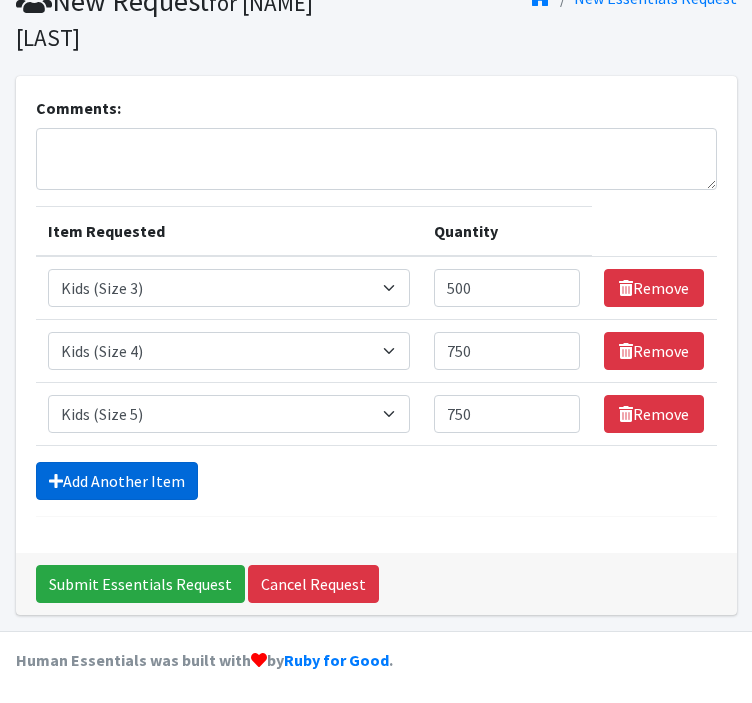 click on "Add Another Item" at bounding box center [117, 481] 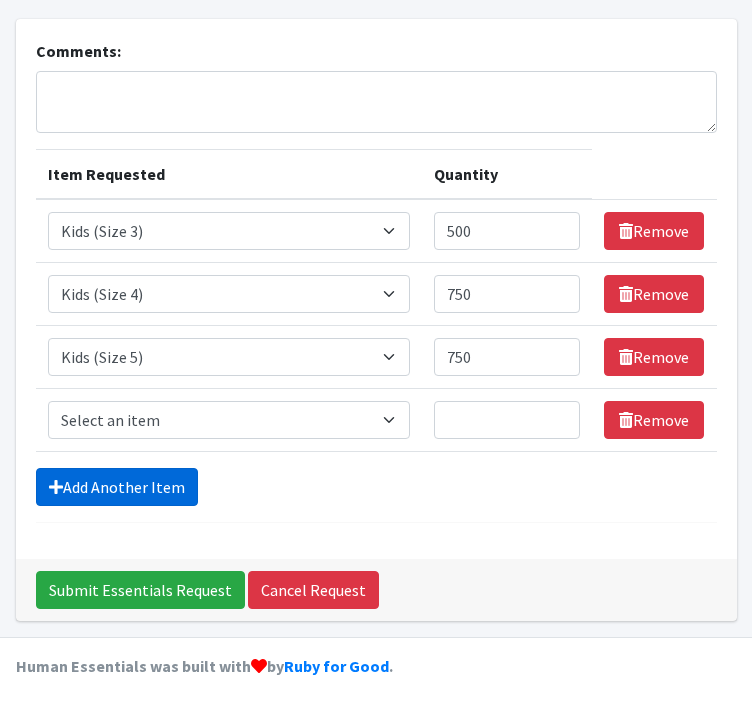 scroll, scrollTop: 151, scrollLeft: 0, axis: vertical 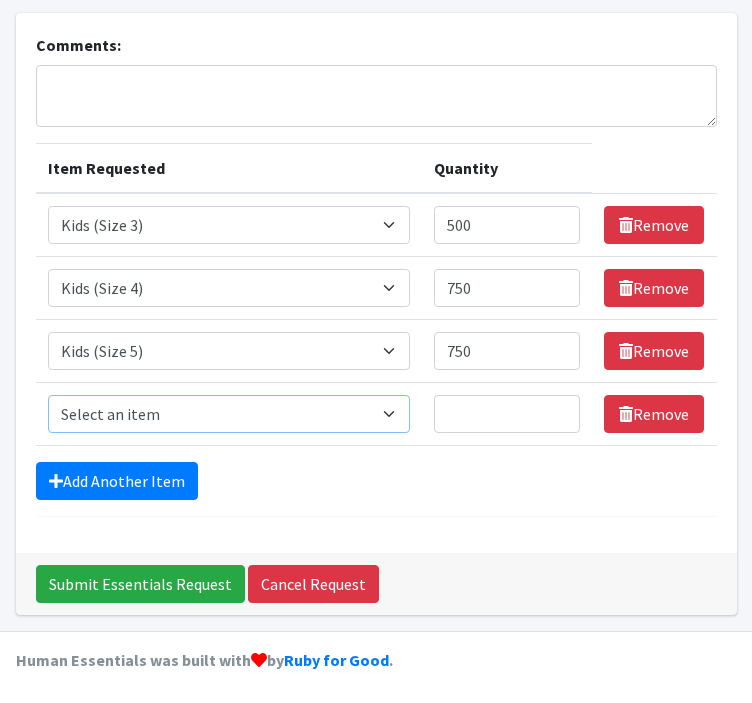 click on "Select an item
Adult Briefs (Large/X-Large)
Adult Briefs (Medium/Large)
Adult Briefs (Small/Medium)
Adult Incontinence Pads
Kids (Newborn)
Kids (Preemie)
Kids (Size 1)
Kids (Size 2)
Kids (Size 3)
Kids (Size 4)
Kids (Size 5)
Kids (Size 6)
Kids (Size 7)
Kids L/XL (60-125 lbs)
Kids Pull-Ups (2T-3T)
Kids Pull-Ups (3T-4T)
Kids Pull-Ups (4T-5T)
Kids S/M (38-65 lbs)
Kids Swimmers Large
Kids Swimmers Medium
Kids Swimmers Small
Period Pads (Heavy Ultra Thin U by Kotex without wings) (40 count packs)-- order as packs
Period Pads (Regular Ultra Thin with wings) (36 per pack)--order as packs
Wipes (Baby)" at bounding box center [229, 414] 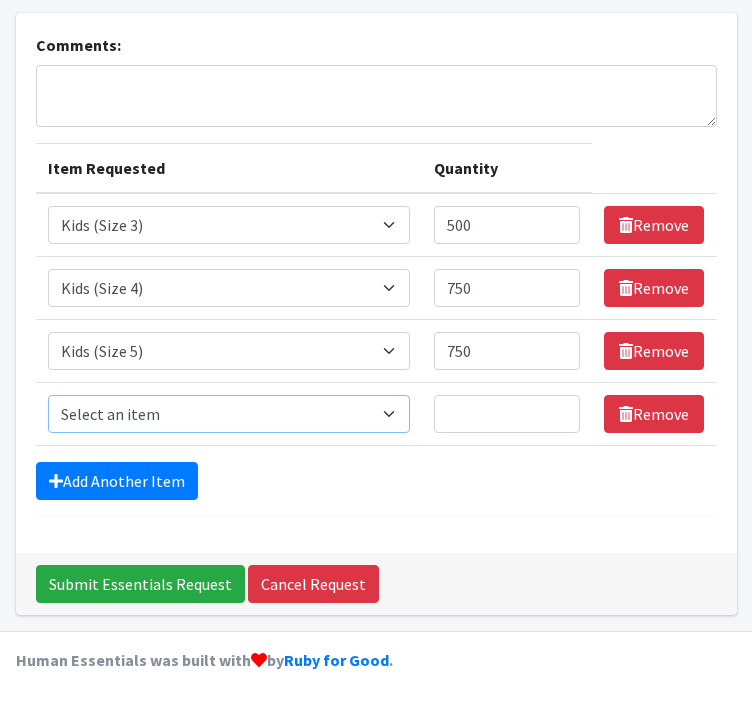 select on "4572" 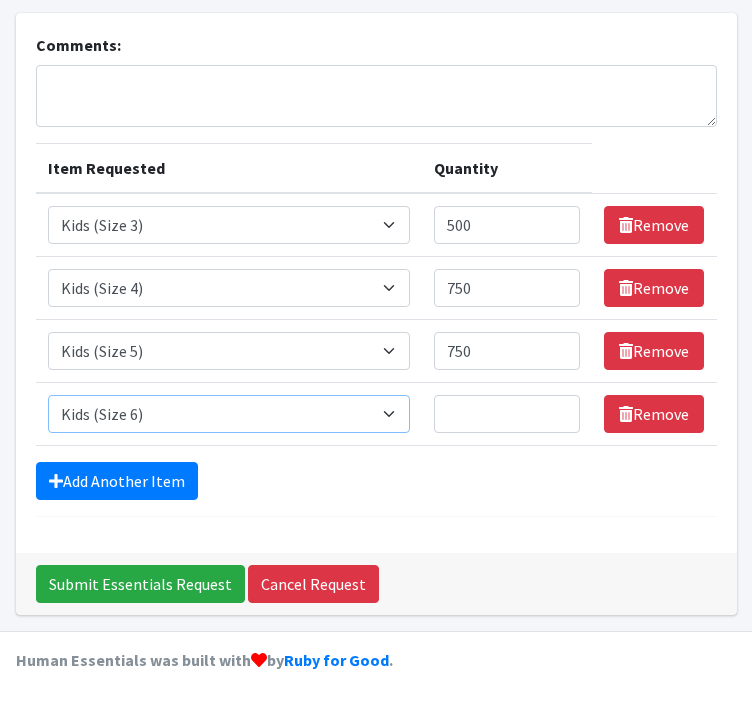 click on "Select an item
Adult Briefs (Large/X-Large)
Adult Briefs (Medium/Large)
Adult Briefs (Small/Medium)
Adult Incontinence Pads
Kids (Newborn)
Kids (Preemie)
Kids (Size 1)
Kids (Size 2)
Kids (Size 3)
Kids (Size 4)
Kids (Size 5)
Kids (Size 6)
Kids (Size 7)
Kids L/XL (60-125 lbs)
Kids Pull-Ups (2T-3T)
Kids Pull-Ups (3T-4T)
Kids Pull-Ups (4T-5T)
Kids S/M (38-65 lbs)
Kids Swimmers Large
Kids Swimmers Medium
Kids Swimmers Small
Period Pads (Heavy Ultra Thin U by Kotex without wings) (40 count packs)-- order as packs
Period Pads (Regular Ultra Thin with wings) (36 per pack)--order as packs
Wipes (Baby)" at bounding box center (229, 414) 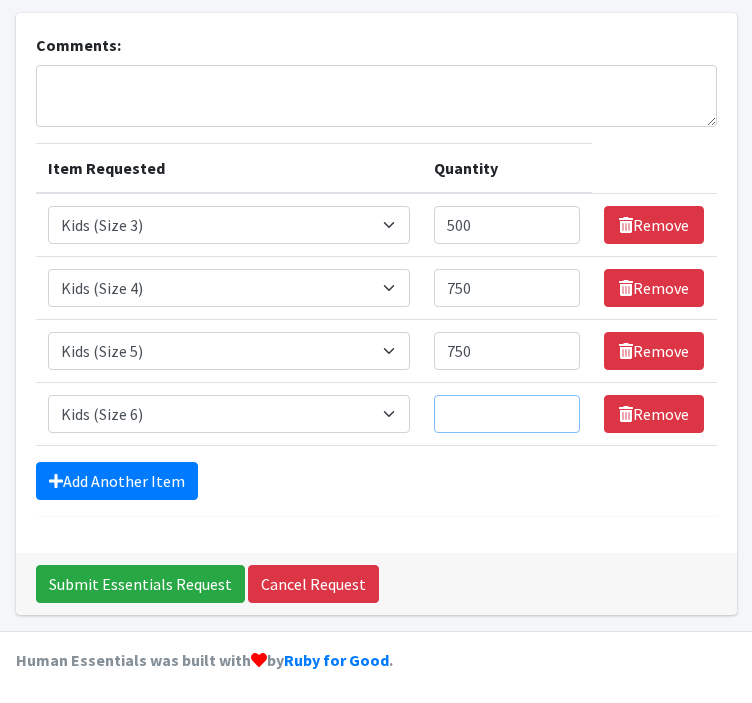 click on "Quantity" at bounding box center [507, 414] 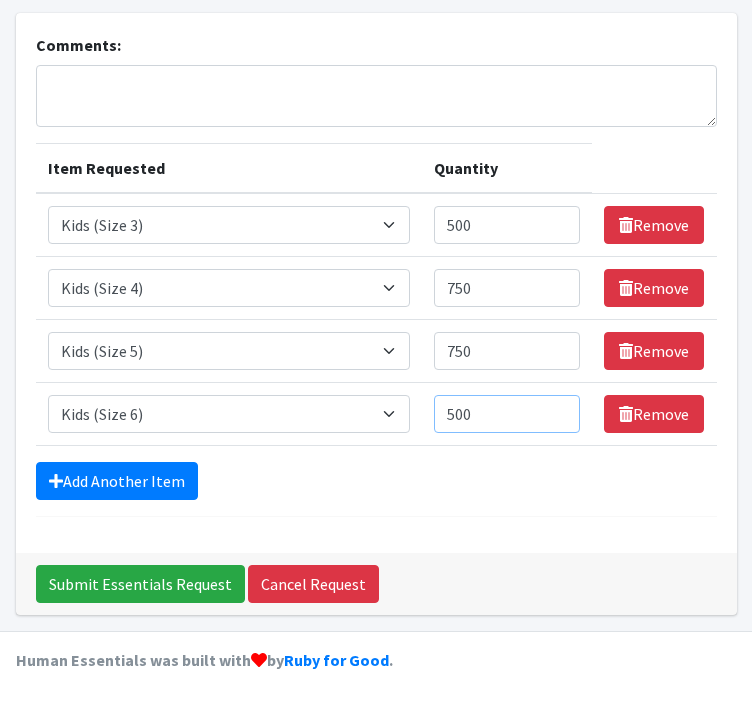 type on "500" 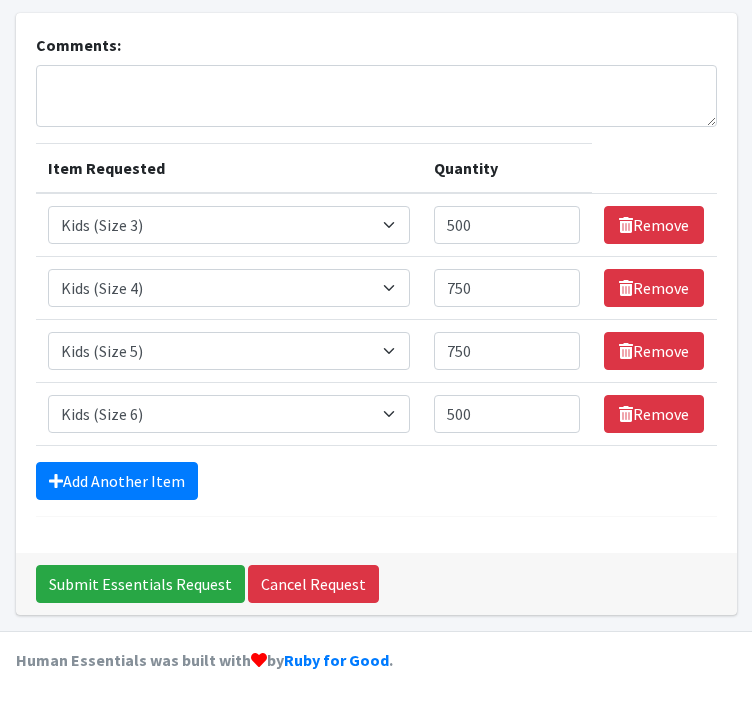 click on "Comments:
Item Requested
Quantity
Item Requested
Select an item
Adult Briefs (Large/X-Large)
Adult Briefs (Medium/Large)
Adult Briefs (Small/Medium)
Adult Incontinence Pads
Kids (Newborn)
Kids (Preemie)
Kids (Size 1)
Kids (Size 2)
Kids (Size 3)
Kids (Size 4)
Kids (Size 5)
Kids (Size 6)
Kids (Size 7)
Kids L/XL (60-125 lbs)
Kids Pull-Ups (2T-3T)
Kids Pull-Ups (3T-4T)
Kids Pull-Ups (4T-5T)
Kids S/M (38-65 lbs)
Kids Swimmers Large
Kids Swimmers Medium
Kids Swimmers Small
Period Pads (Heavy Ultra Thin U by Kotex without wings) (40 count packs)-- order as packs
Period Pads (Regular Ultra Thin with wings) (36 per pack)--order as packs
Wipes (Baby)
Quantity
500
Remove" at bounding box center (376, 275) 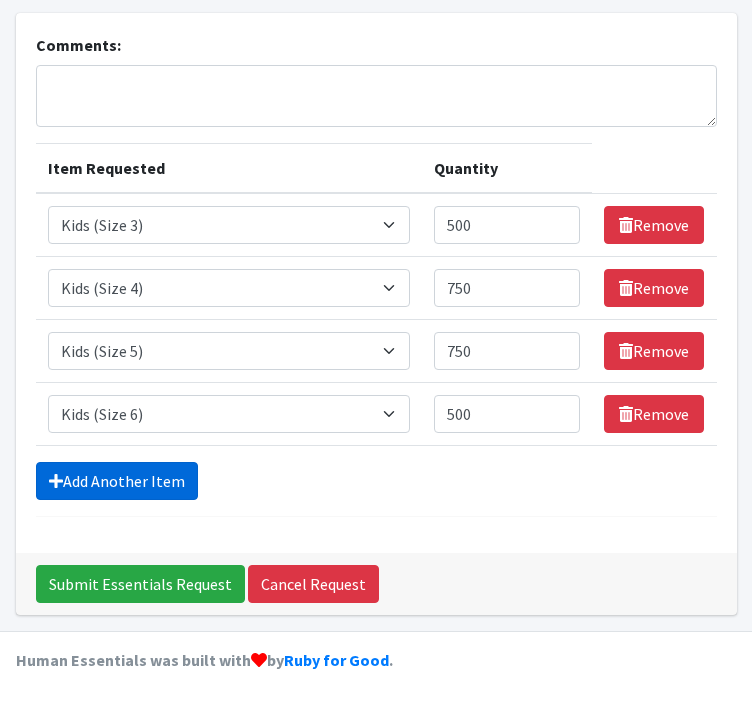 click on "Add Another Item" at bounding box center (117, 481) 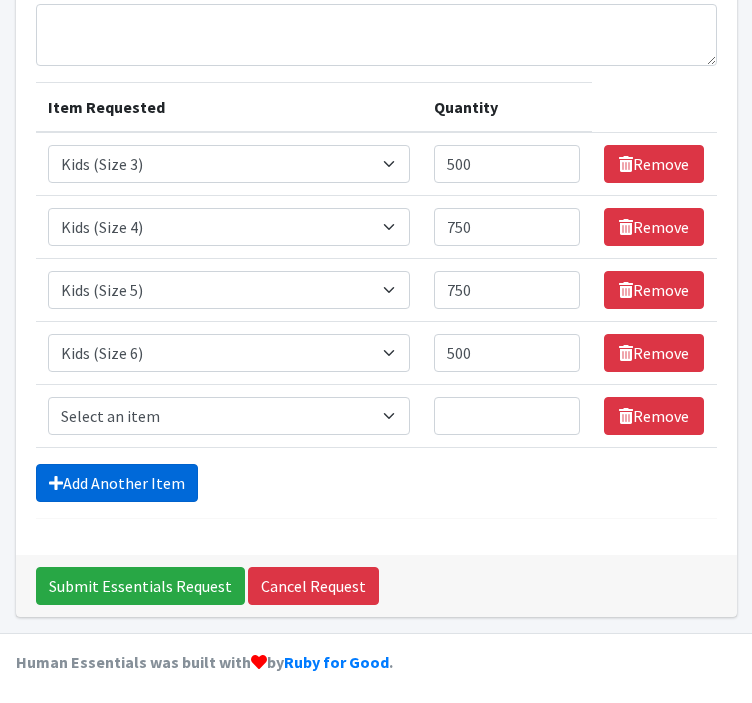 scroll, scrollTop: 213, scrollLeft: 0, axis: vertical 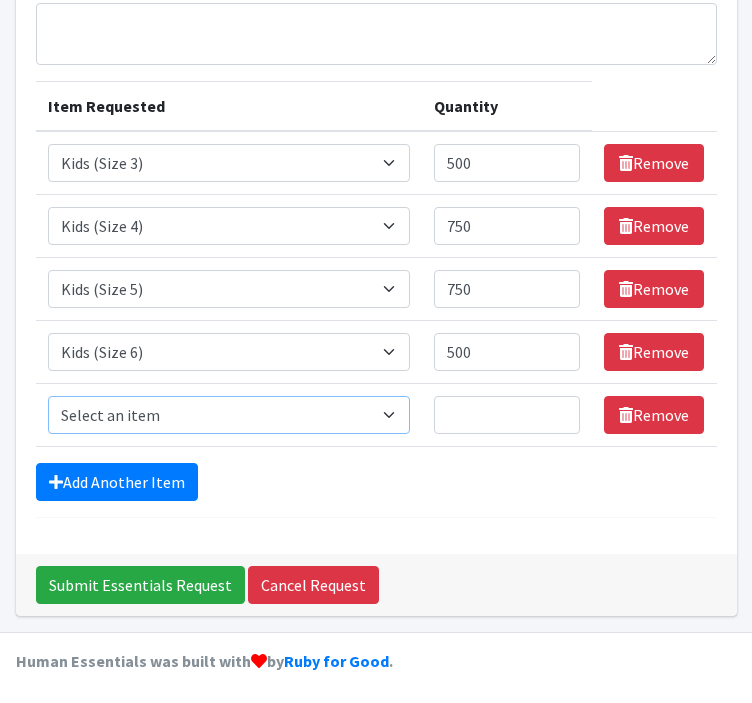 click on "Select an item
Adult Briefs (Large/X-Large)
Adult Briefs (Medium/Large)
Adult Briefs (Small/Medium)
Adult Incontinence Pads
Kids (Newborn)
Kids (Preemie)
Kids (Size 1)
Kids (Size 2)
Kids (Size 3)
Kids (Size 4)
Kids (Size 5)
Kids (Size 6)
Kids (Size 7)
Kids L/XL (60-125 lbs)
Kids Pull-Ups (2T-3T)
Kids Pull-Ups (3T-4T)
Kids Pull-Ups (4T-5T)
Kids S/M (38-65 lbs)
Kids Swimmers Large
Kids Swimmers Medium
Kids Swimmers Small
Period Pads (Heavy Ultra Thin U by Kotex without wings) (40 count packs)-- order as packs
Period Pads (Regular Ultra Thin with wings) (36 per pack)--order as packs
Wipes (Baby)" at bounding box center [229, 415] 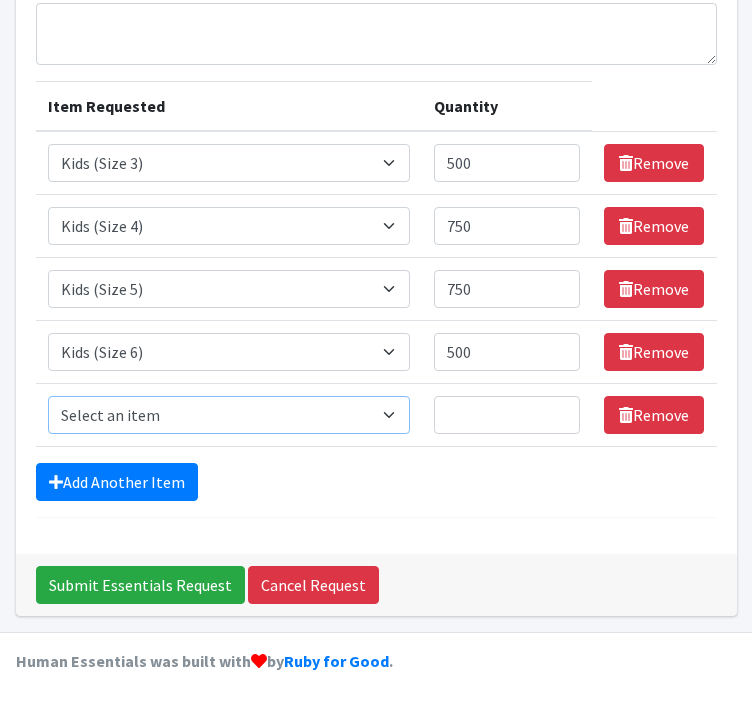 select on "4558" 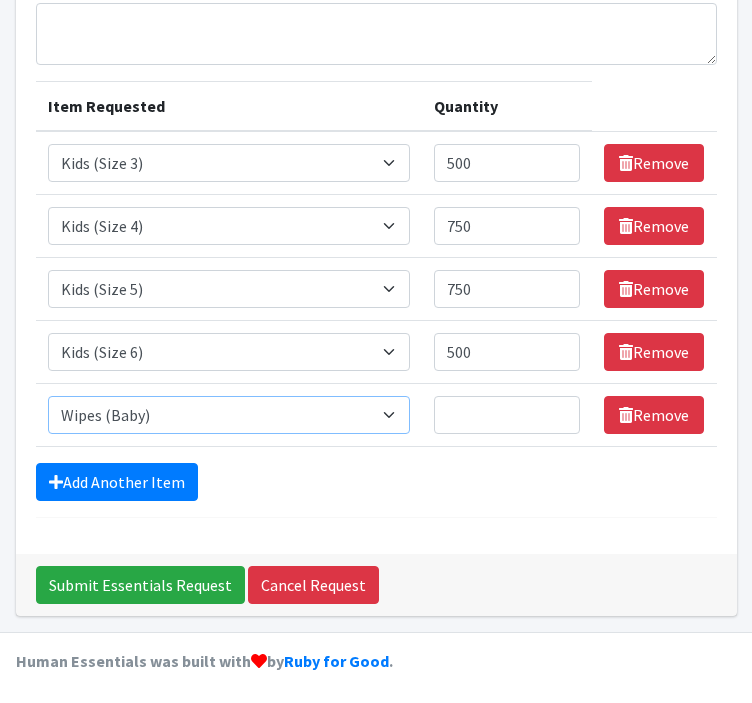 click on "Select an item
Adult Briefs (Large/X-Large)
Adult Briefs (Medium/Large)
Adult Briefs (Small/Medium)
Adult Incontinence Pads
Kids (Newborn)
Kids (Preemie)
Kids (Size 1)
Kids (Size 2)
Kids (Size 3)
Kids (Size 4)
Kids (Size 5)
Kids (Size 6)
Kids (Size 7)
Kids L/XL (60-125 lbs)
Kids Pull-Ups (2T-3T)
Kids Pull-Ups (3T-4T)
Kids Pull-Ups (4T-5T)
Kids S/M (38-65 lbs)
Kids Swimmers Large
Kids Swimmers Medium
Kids Swimmers Small
Period Pads (Heavy Ultra Thin U by Kotex without wings) (40 count packs)-- order as packs
Period Pads (Regular Ultra Thin with wings) (36 per pack)--order as packs
Wipes (Baby)" at bounding box center [229, 415] 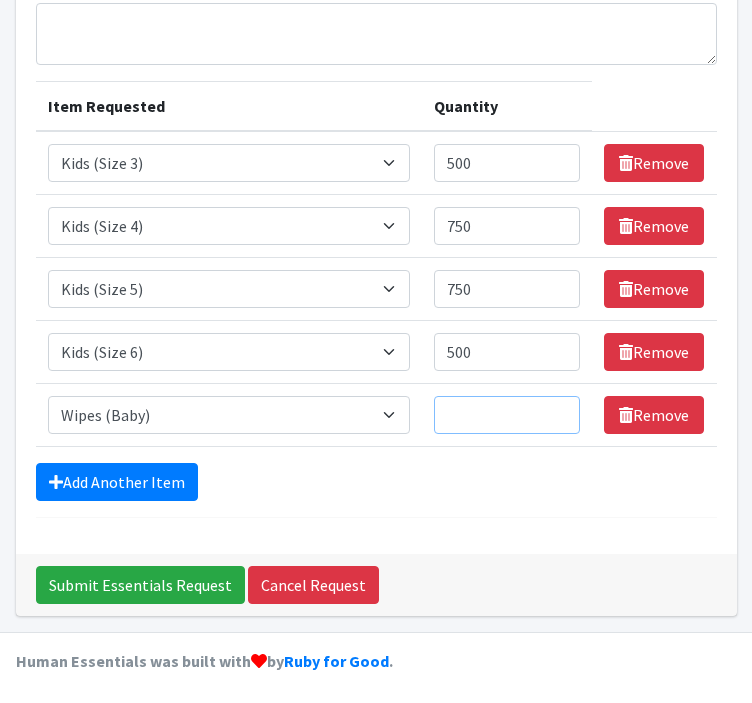 click on "Quantity" at bounding box center [507, 415] 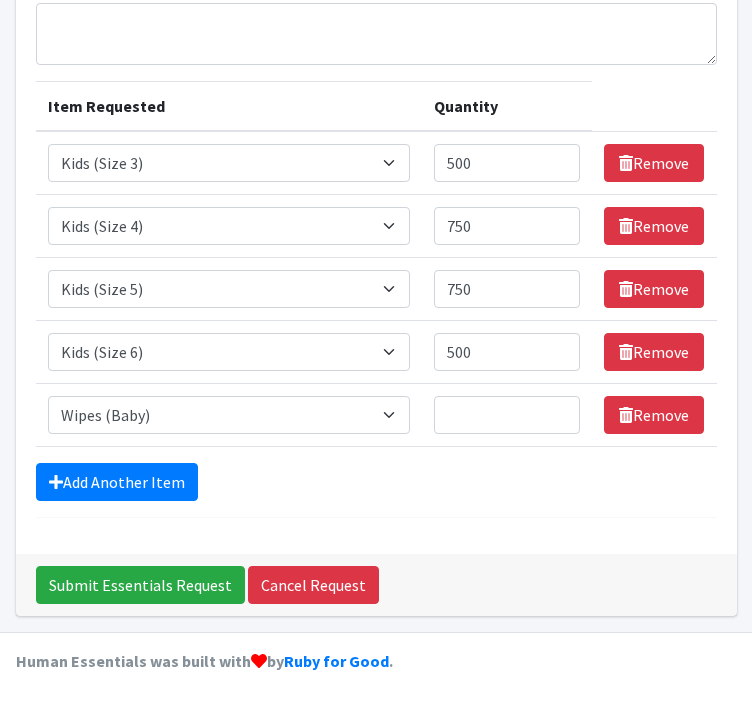 click on "Item Requested
Quantity
Item Requested
Select an item
Adult Briefs (Large/X-Large)
Adult Briefs (Medium/Large)
Adult Briefs (Small/Medium)
Adult Incontinence Pads
Kids (Newborn)
Kids (Preemie)
Kids (Size 1)
Kids (Size 2)
Kids (Size 3)
Kids (Size 4)
Kids (Size 5)
Kids (Size 6)
Kids (Size 7)
Kids L/XL (60-125 lbs)
Kids Pull-Ups (2T-3T)
Kids Pull-Ups (3T-4T)
Kids Pull-Ups (4T-5T)
Kids S/M (38-65 lbs)
Kids Swimmers Large
Kids Swimmers Medium
Kids Swimmers Small
Period Pads (Heavy Ultra Thin U by Kotex without wings) (40 count packs)-- order as packs
Period Pads (Regular Ultra Thin with wings) (36 per pack)--order as packs
Wipes (Baby)
Quantity
500
Remove
Item Requested
Select an item" at bounding box center [376, 264] 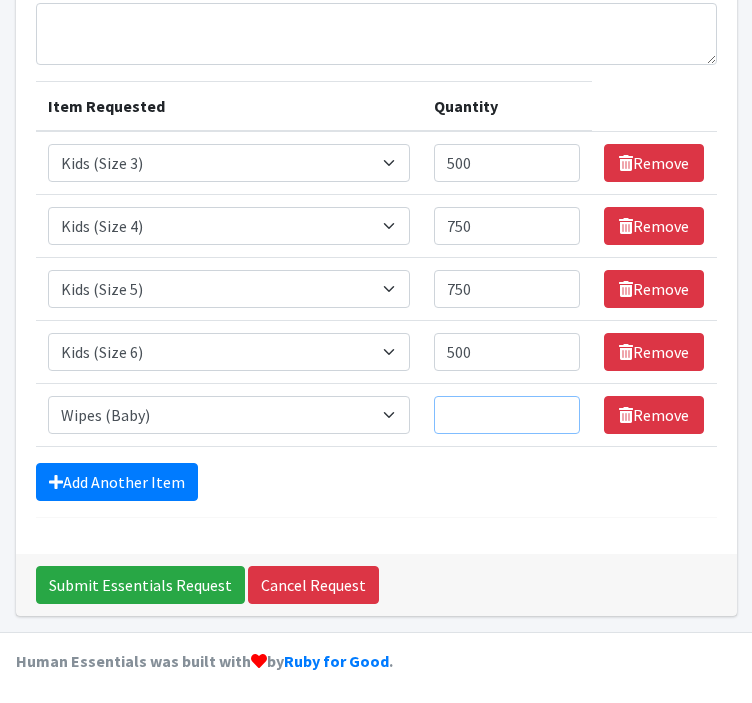 click on "Quantity" at bounding box center [507, 415] 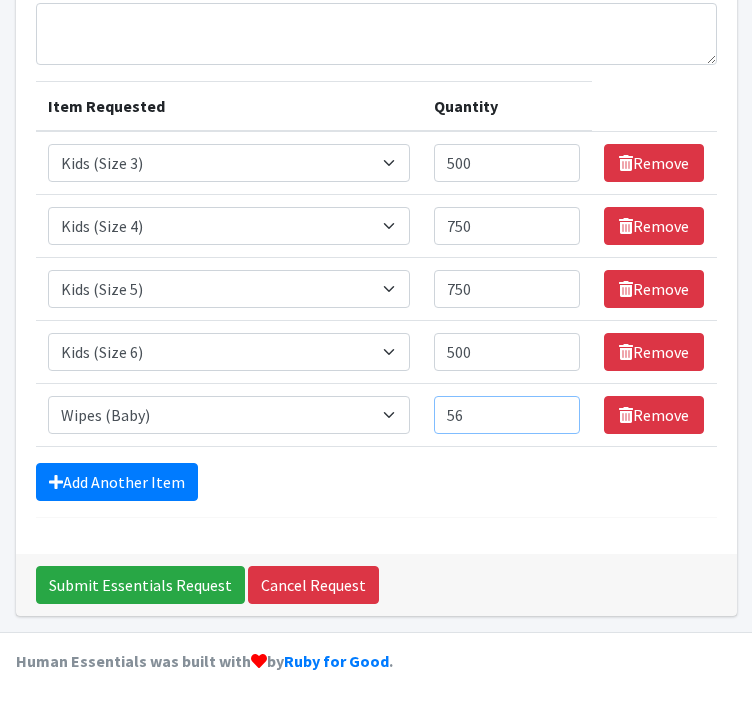 drag, startPoint x: 500, startPoint y: 411, endPoint x: 394, endPoint y: 405, distance: 106.16968 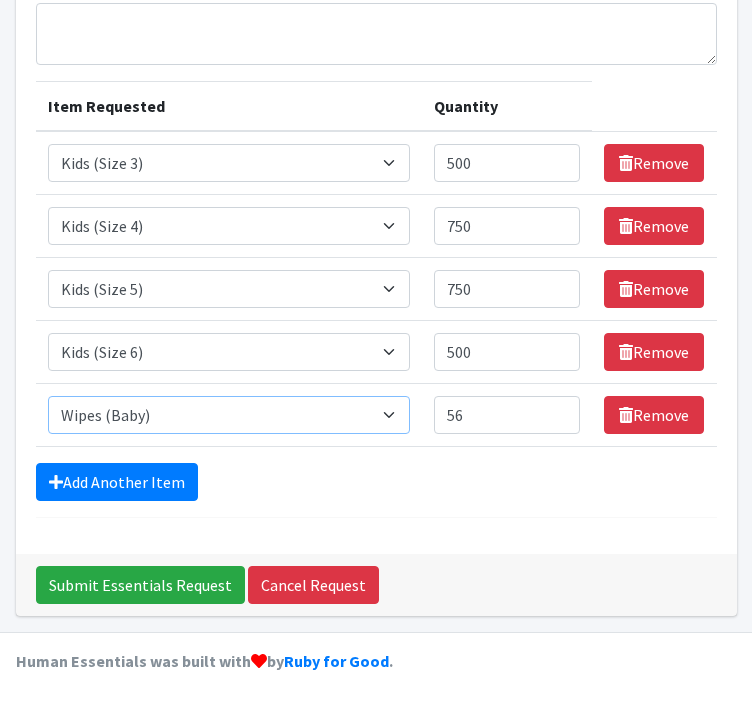 click on "Select an item
Adult Briefs (Large/X-Large)
Adult Briefs (Medium/Large)
Adult Briefs (Small/Medium)
Adult Incontinence Pads
Kids (Newborn)
Kids (Preemie)
Kids (Size 1)
Kids (Size 2)
Kids (Size 3)
Kids (Size 4)
Kids (Size 5)
Kids (Size 6)
Kids (Size 7)
Kids L/XL (60-125 lbs)
Kids Pull-Ups (2T-3T)
Kids Pull-Ups (3T-4T)
Kids Pull-Ups (4T-5T)
Kids S/M (38-65 lbs)
Kids Swimmers Large
Kids Swimmers Medium
Kids Swimmers Small
Period Pads (Heavy Ultra Thin U by Kotex without wings) (40 count packs)-- order as packs
Period Pads (Regular Ultra Thin with wings) (36 per pack)--order as packs
Wipes (Baby)" at bounding box center (229, 415) 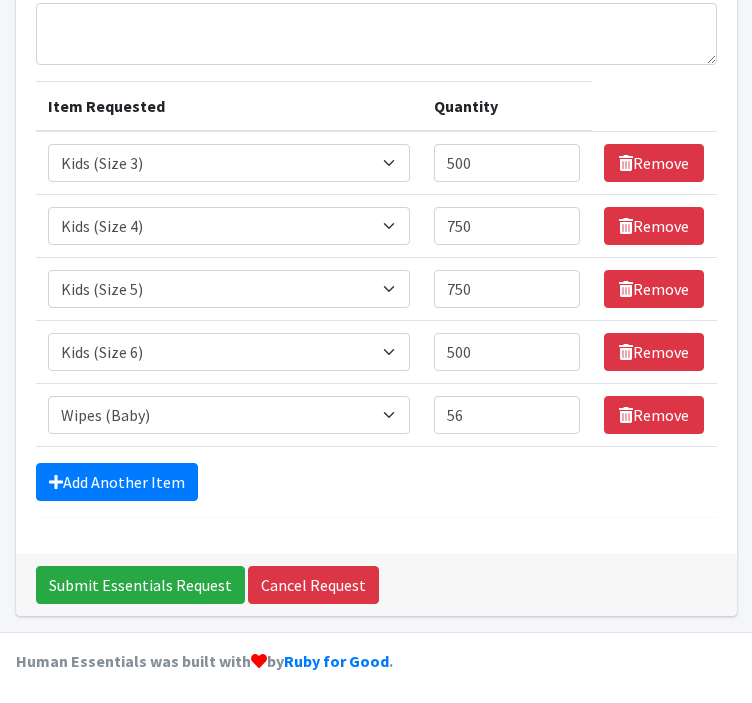 click on "Add Another Item" at bounding box center (376, 482) 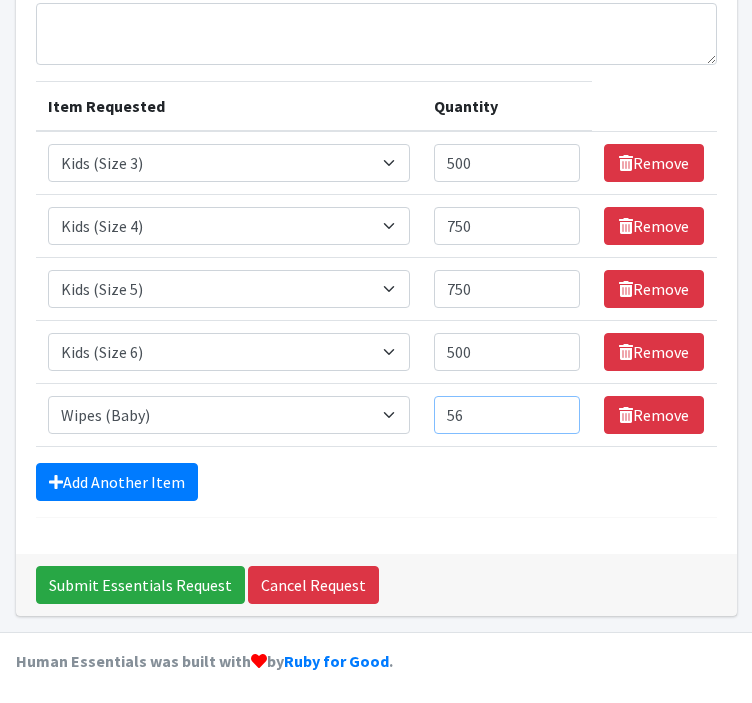 click on "56" at bounding box center (507, 415) 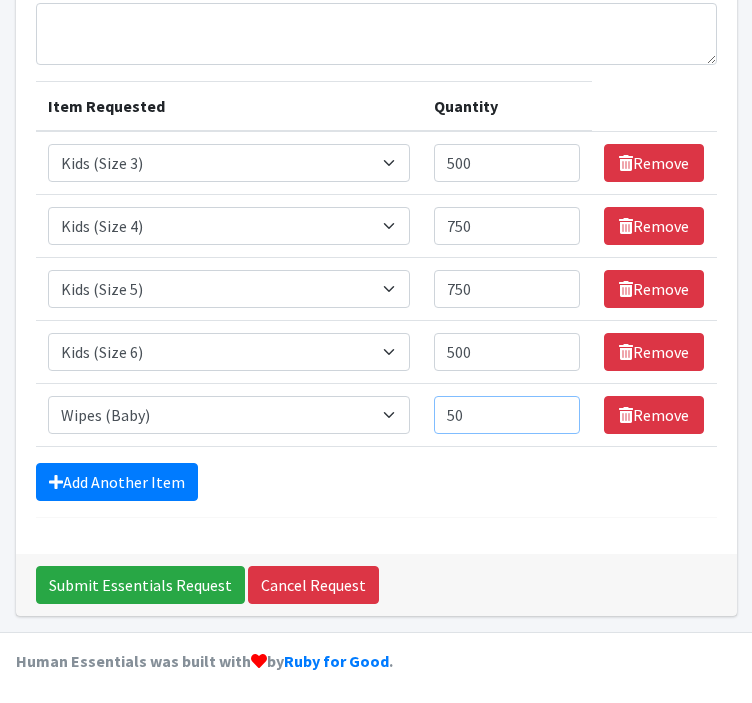 type on "50" 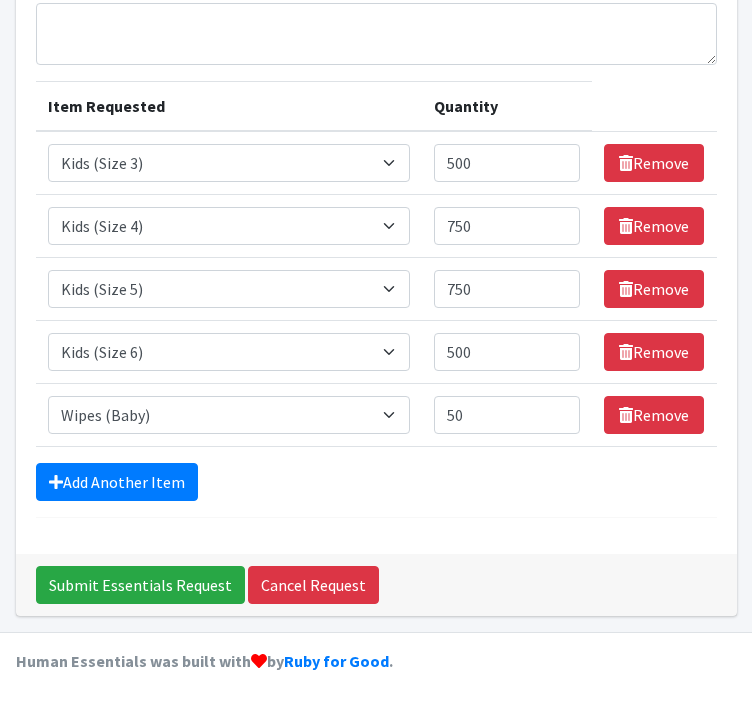 click on "Comments:
Item Requested
Quantity
Item Requested
Select an item
Adult Briefs (Large/X-Large)
Adult Briefs (Medium/Large)
Adult Briefs (Small/Medium)
Adult Incontinence Pads
Kids (Newborn)
Kids (Preemie)
Kids (Size 1)
Kids (Size 2)
Kids (Size 3)
Kids (Size 4)
Kids (Size 5)
Kids (Size 6)
Kids (Size 7)
Kids L/XL (60-125 lbs)
Kids Pull-Ups (2T-3T)
Kids Pull-Ups (3T-4T)
Kids Pull-Ups (4T-5T)
Kids S/M (38-65 lbs)
Kids Swimmers Large
Kids Swimmers Medium
Kids Swimmers Small
Period Pads (Heavy Ultra Thin U by Kotex without wings) (40 count packs)-- order as packs
Period Pads (Regular Ultra Thin with wings) (36 per pack)--order as packs
Wipes (Baby)
Quantity
500
Remove" at bounding box center (376, 244) 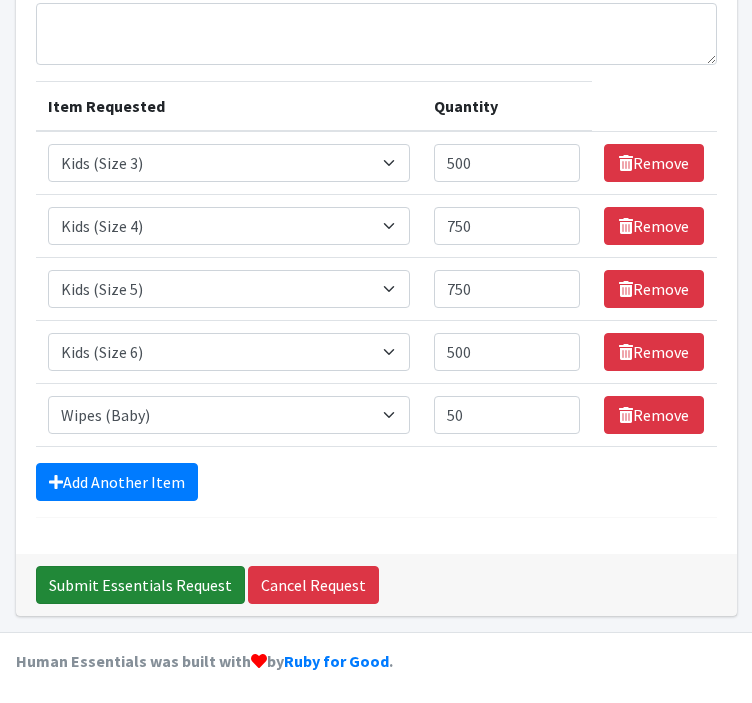 click on "Submit Essentials Request" at bounding box center (140, 585) 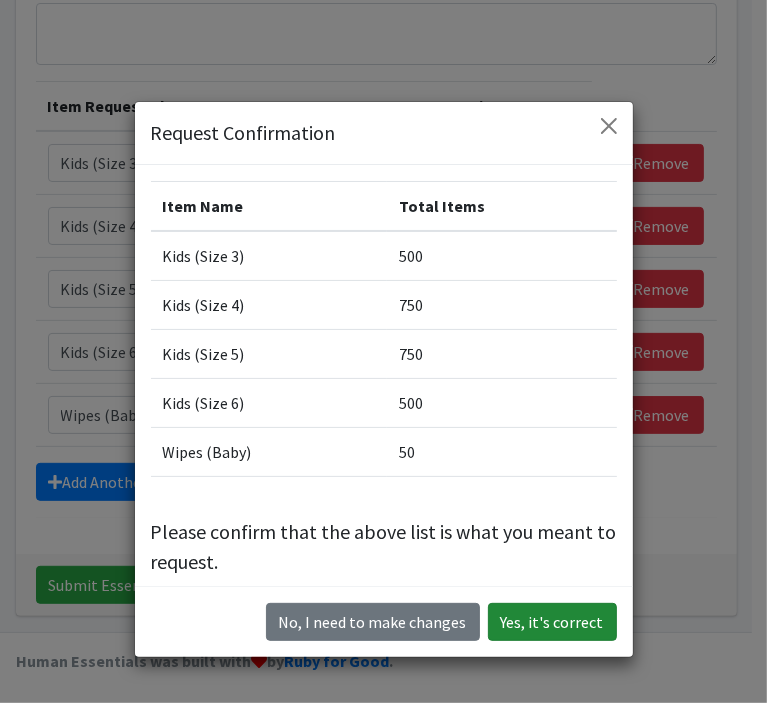 click on "Yes, it's correct" at bounding box center [552, 622] 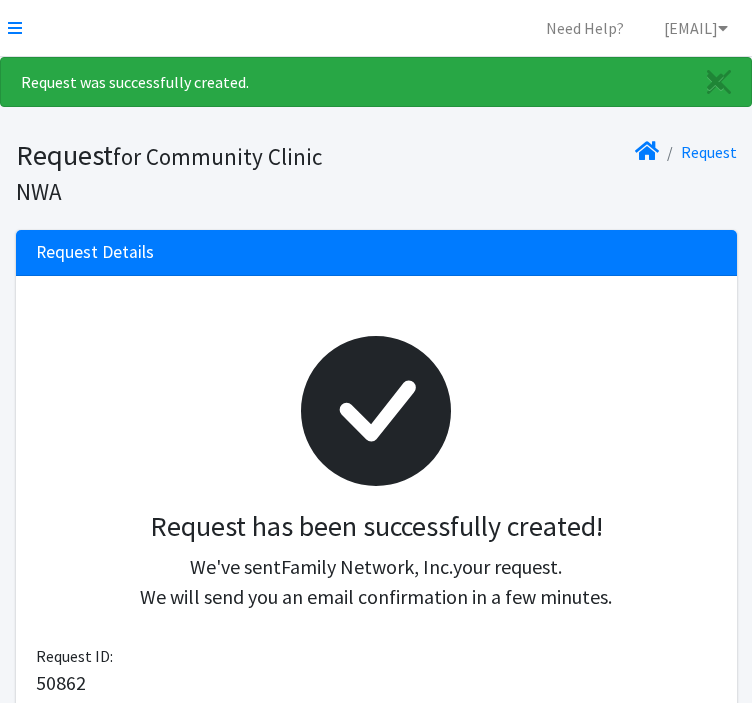 scroll, scrollTop: 0, scrollLeft: 0, axis: both 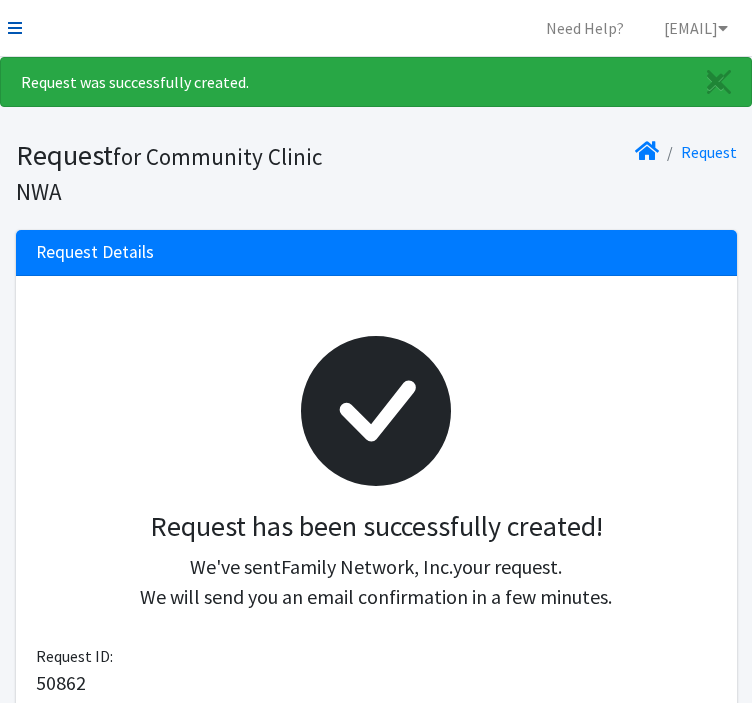 click at bounding box center [15, 28] 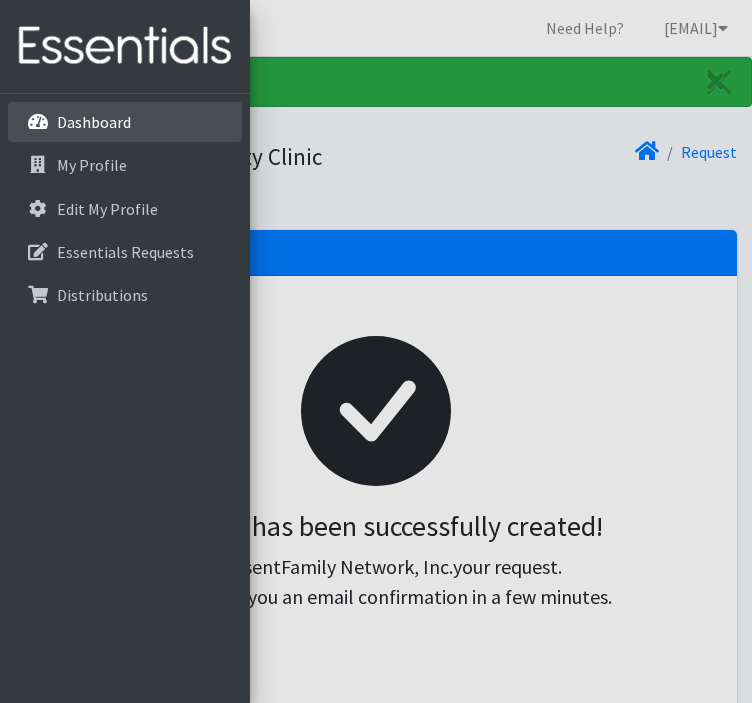 click on "Dashboard" at bounding box center [94, 122] 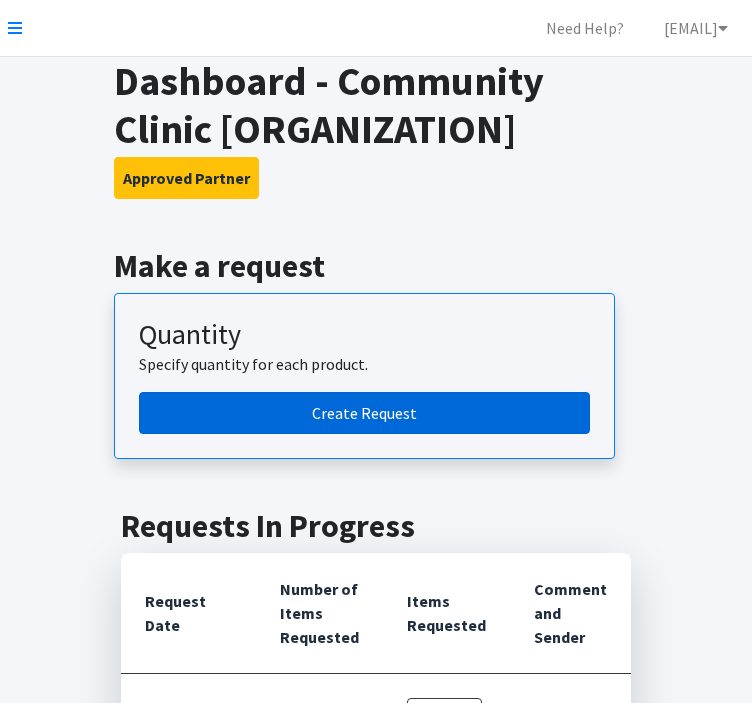scroll, scrollTop: 0, scrollLeft: 0, axis: both 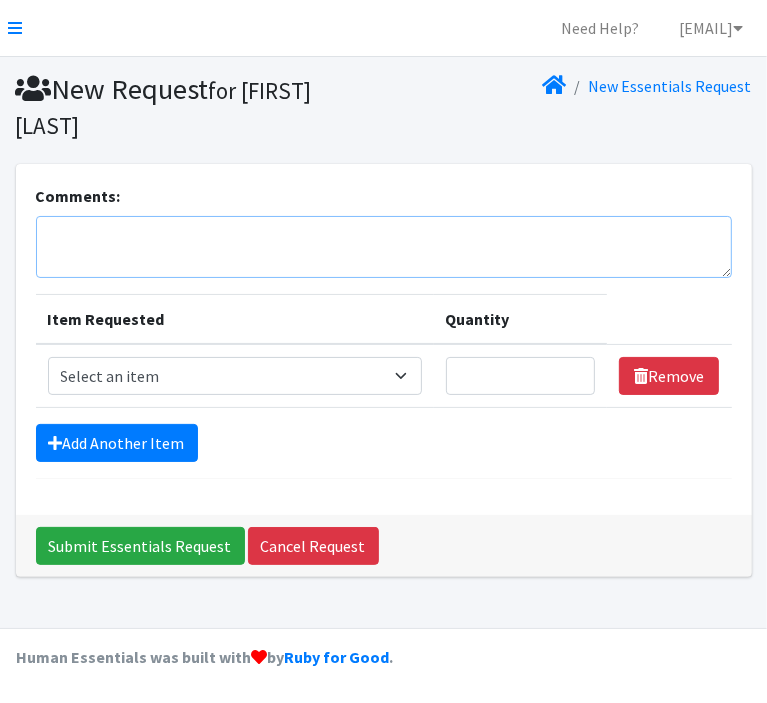 click on "Comments:" at bounding box center [384, 247] 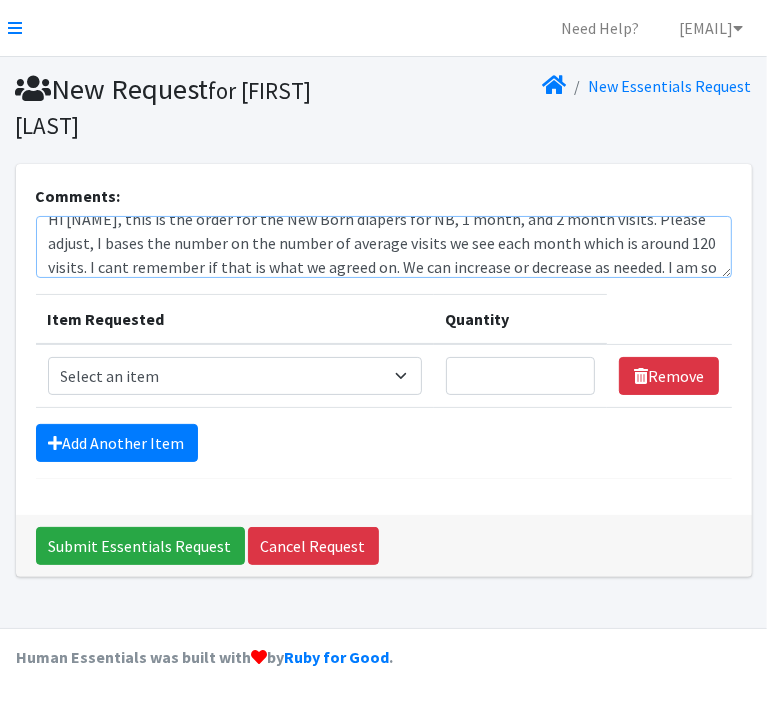 scroll, scrollTop: 40, scrollLeft: 0, axis: vertical 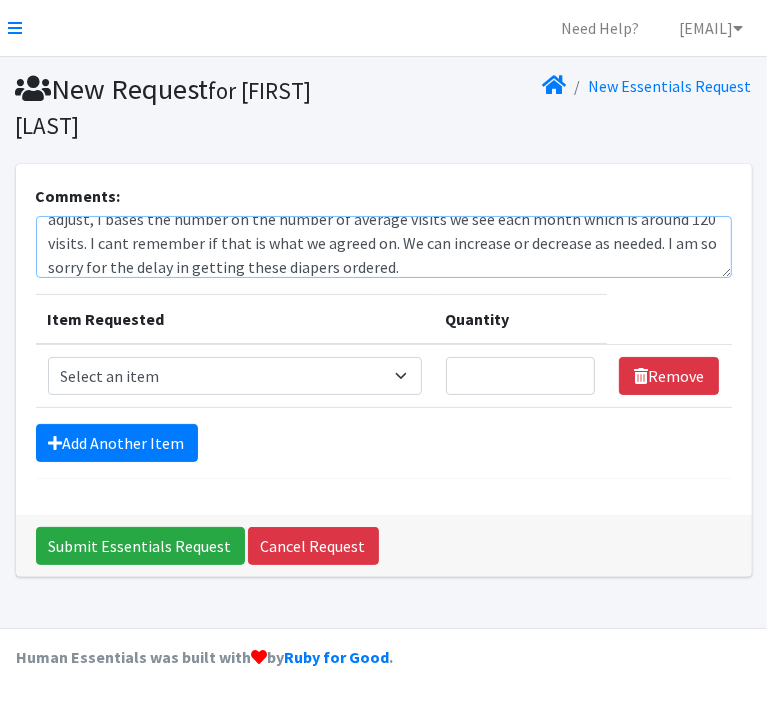 type on "Hi [FIRST], this is the order for the New Born diapers for NB, 1 month, and 2 month visits. Please adjust, I bases the number on the number of average visits we see each month which is around 120 visits. I cant remember if that is what we agreed on. We can increase or decrease as needed. I am so sorry for the delay in getting these diapers ordered." 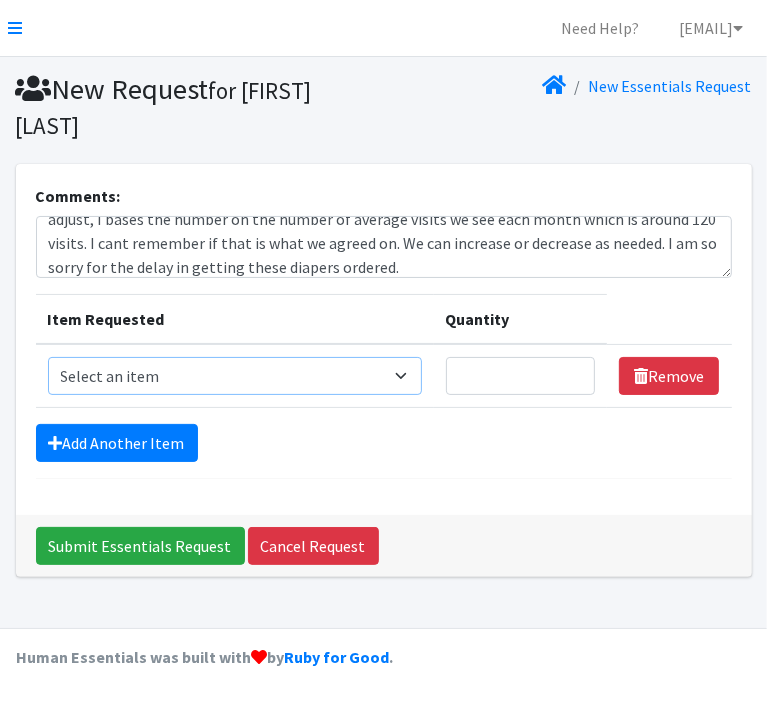 click on "Select an item
Adult Briefs (Large/X-Large)
Adult Briefs (Medium/Large)
Adult Briefs (Small/Medium)
Adult Incontinence Pads
Kids (Newborn)
Kids (Preemie)
Kids (Size 1)
Kids (Size 2)
Kids (Size 3)
Kids (Size 4)
Kids (Size 5)
Kids (Size 6)
Kids (Size 7)
Kids L/XL (60-125 lbs)
Kids Pull-Ups (2T-3T)
Kids Pull-Ups (3T-4T)
Kids Pull-Ups (4T-5T)
Kids S/M (38-65 lbs)
Kids Swimmers Large
Kids Swimmers Medium
Kids Swimmers Small
Period Pads (Heavy Ultra Thin U by Kotex without wings) (40 count packs)-- order as packs
Period Pads (Regular Ultra Thin with wings) (36 per pack)--order as packs
Wipes (Baby)" at bounding box center (235, 376) 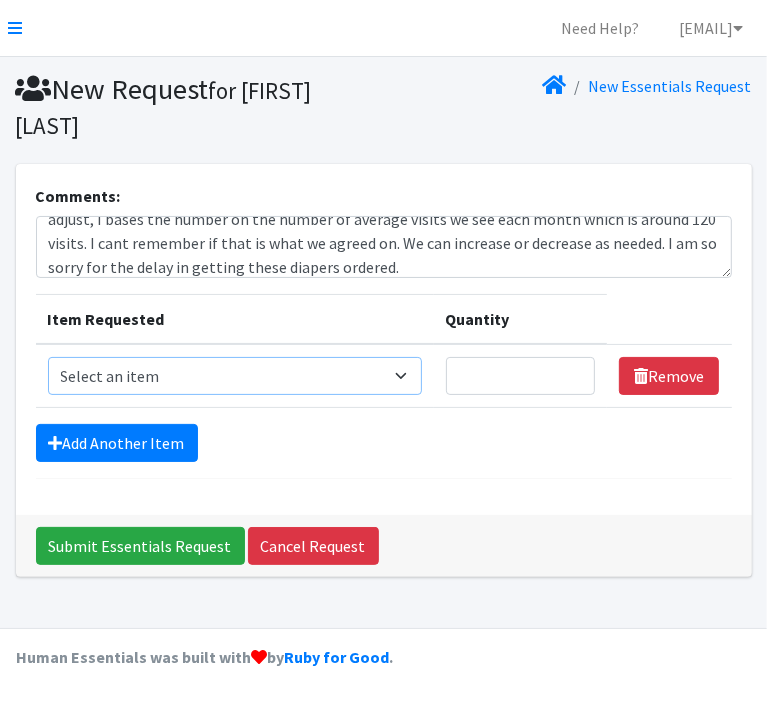 select on "4560" 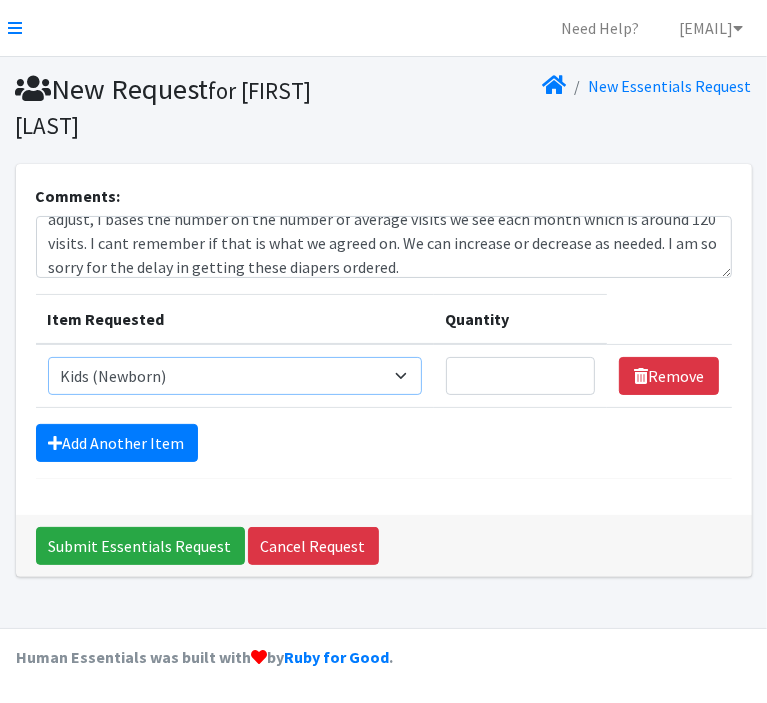click on "Select an item
Adult Briefs (Large/X-Large)
Adult Briefs (Medium/Large)
Adult Briefs (Small/Medium)
Adult Incontinence Pads
Kids (Newborn)
Kids (Preemie)
Kids (Size 1)
Kids (Size 2)
Kids (Size 3)
Kids (Size 4)
Kids (Size 5)
Kids (Size 6)
Kids (Size 7)
Kids L/XL (60-125 lbs)
Kids Pull-Ups (2T-3T)
Kids Pull-Ups (3T-4T)
Kids Pull-Ups (4T-5T)
Kids S/M (38-65 lbs)
Kids Swimmers Large
Kids Swimmers Medium
Kids Swimmers Small
Period Pads (Heavy Ultra Thin U by Kotex without wings) (40 count packs)-- order as packs
Period Pads (Regular Ultra Thin with wings) (36 per pack)--order as packs
Wipes (Baby)" at bounding box center (235, 376) 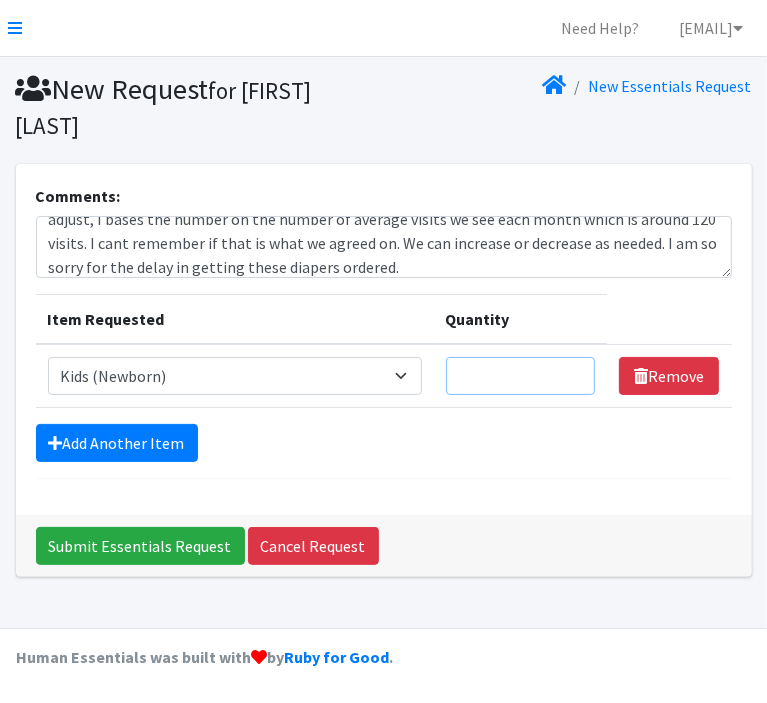 click on "Quantity" at bounding box center [521, 376] 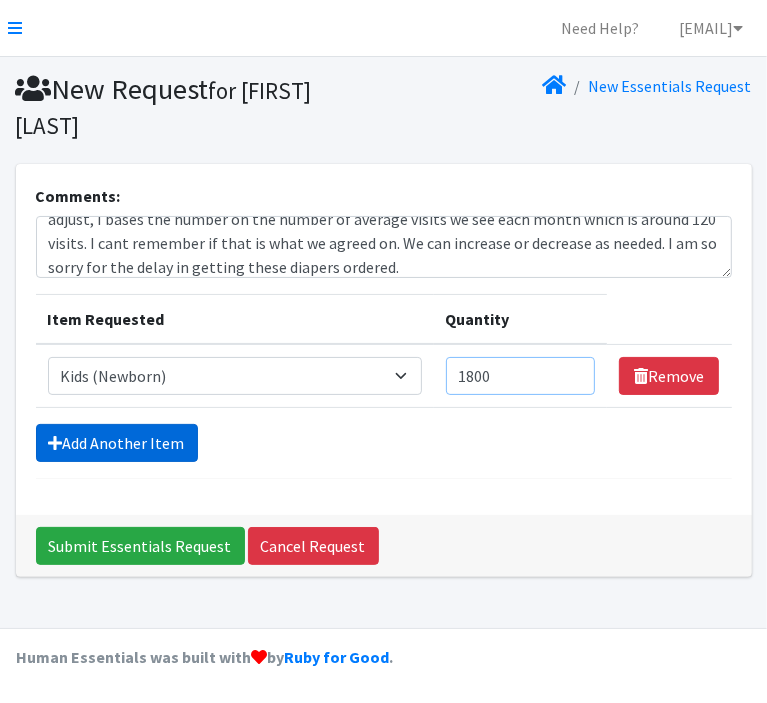 type on "1800" 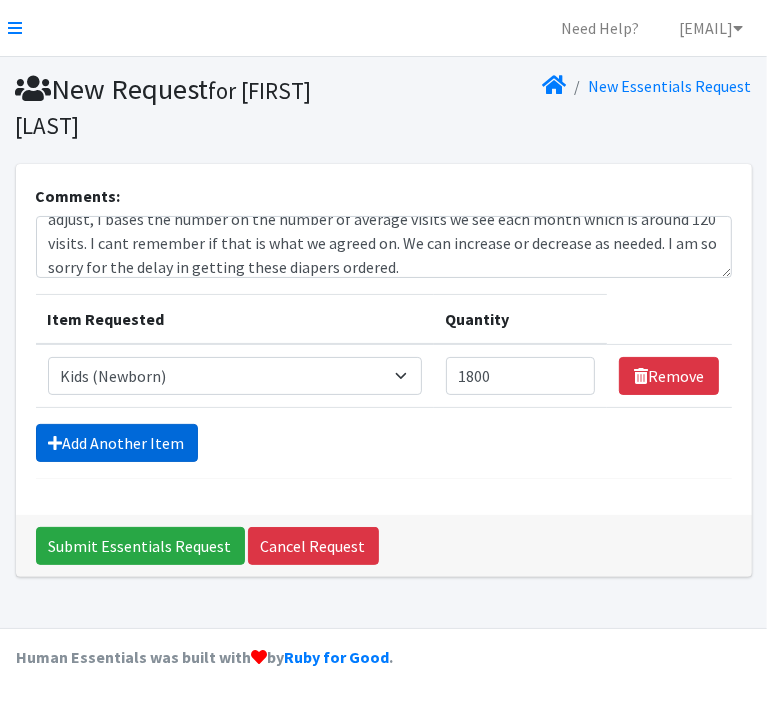 click on "Add Another Item" at bounding box center [117, 443] 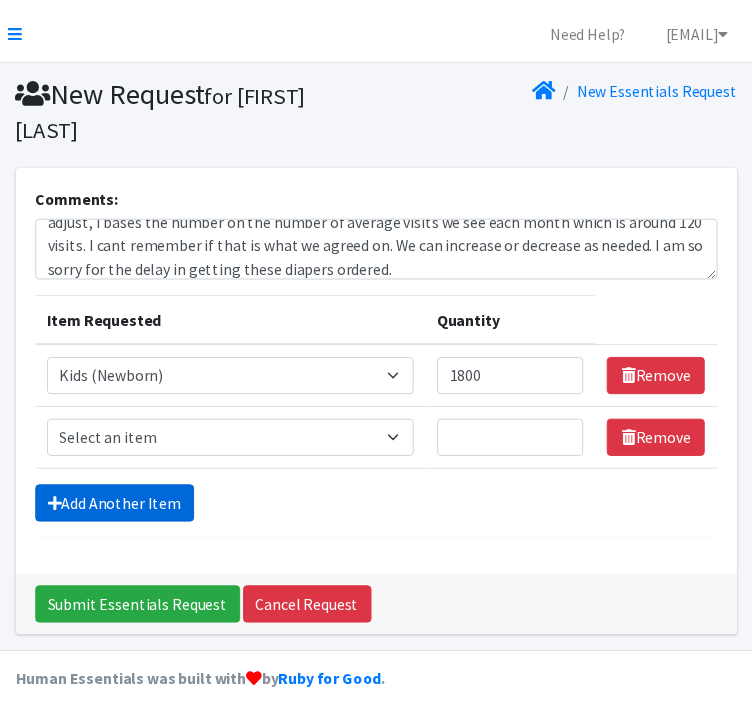 scroll, scrollTop: 25, scrollLeft: 0, axis: vertical 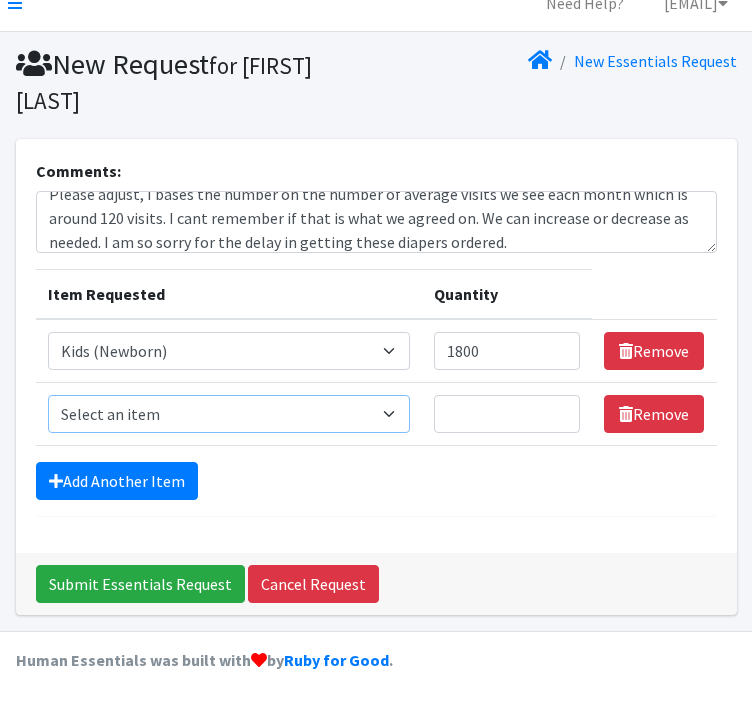 click on "Select an item
Adult Briefs (Large/X-Large)
Adult Briefs (Medium/Large)
Adult Briefs (Small/Medium)
Adult Incontinence Pads
Kids (Newborn)
Kids (Preemie)
Kids (Size 1)
Kids (Size 2)
Kids (Size 3)
Kids (Size 4)
Kids (Size 5)
Kids (Size 6)
Kids (Size 7)
Kids L/XL (60-125 lbs)
Kids Pull-Ups (2T-3T)
Kids Pull-Ups (3T-4T)
Kids Pull-Ups (4T-5T)
Kids S/M (38-65 lbs)
Kids Swimmers Large
Kids Swimmers Medium
Kids Swimmers Small
Period Pads (Heavy Ultra Thin U by Kotex without wings) (40 count packs)-- order as packs
Period Pads (Regular Ultra Thin with wings) (36 per pack)--order as packs
Wipes (Baby)" at bounding box center [229, 414] 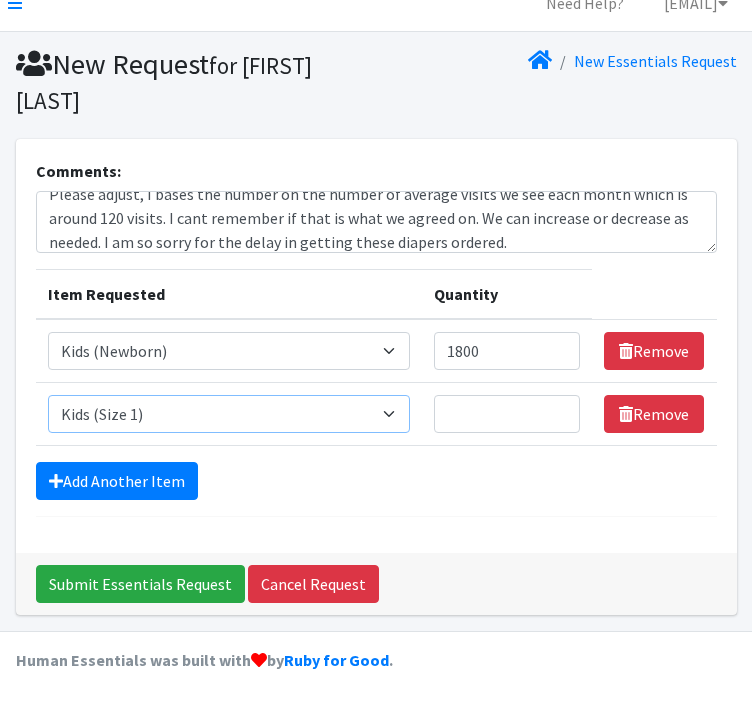 click on "Select an item
Adult Briefs (Large/X-Large)
Adult Briefs (Medium/Large)
Adult Briefs (Small/Medium)
Adult Incontinence Pads
Kids (Newborn)
Kids (Preemie)
Kids (Size 1)
Kids (Size 2)
Kids (Size 3)
Kids (Size 4)
Kids (Size 5)
Kids (Size 6)
Kids (Size 7)
Kids L/XL (60-125 lbs)
Kids Pull-Ups (2T-3T)
Kids Pull-Ups (3T-4T)
Kids Pull-Ups (4T-5T)
Kids S/M (38-65 lbs)
Kids Swimmers Large
Kids Swimmers Medium
Kids Swimmers Small
Period Pads (Heavy Ultra Thin U by Kotex without wings) (40 count packs)-- order as packs
Period Pads (Regular Ultra Thin with wings) (36 per pack)--order as packs
Wipes (Baby)" at bounding box center (229, 414) 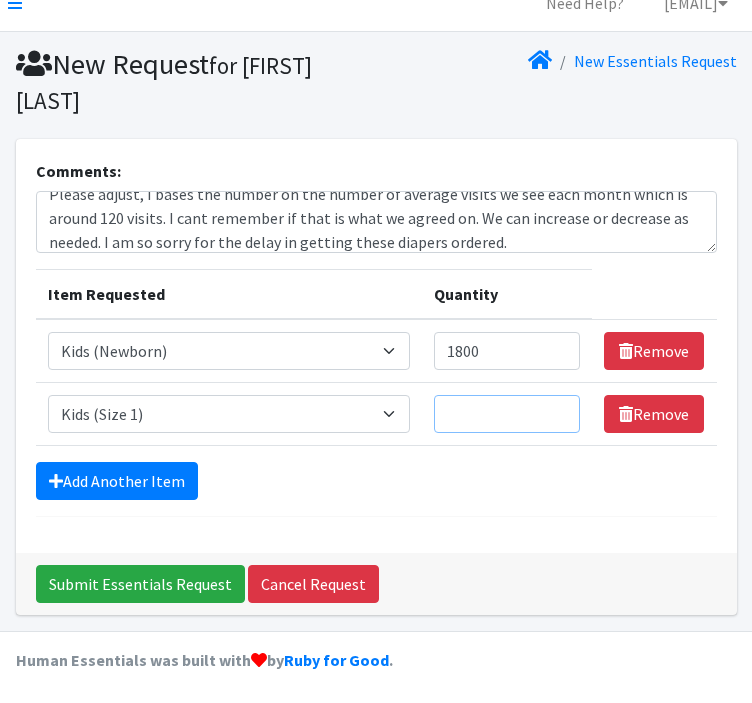 click on "Quantity" at bounding box center (507, 414) 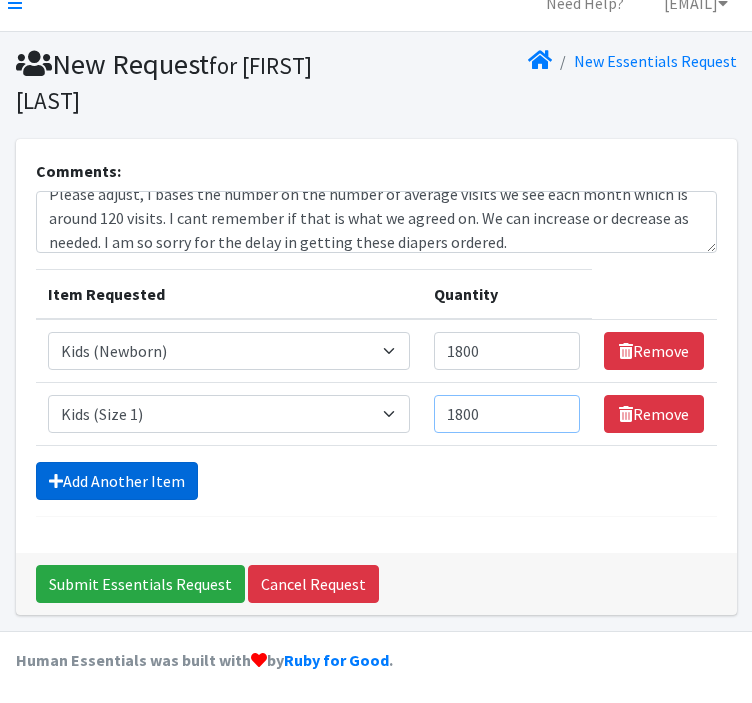type on "1800" 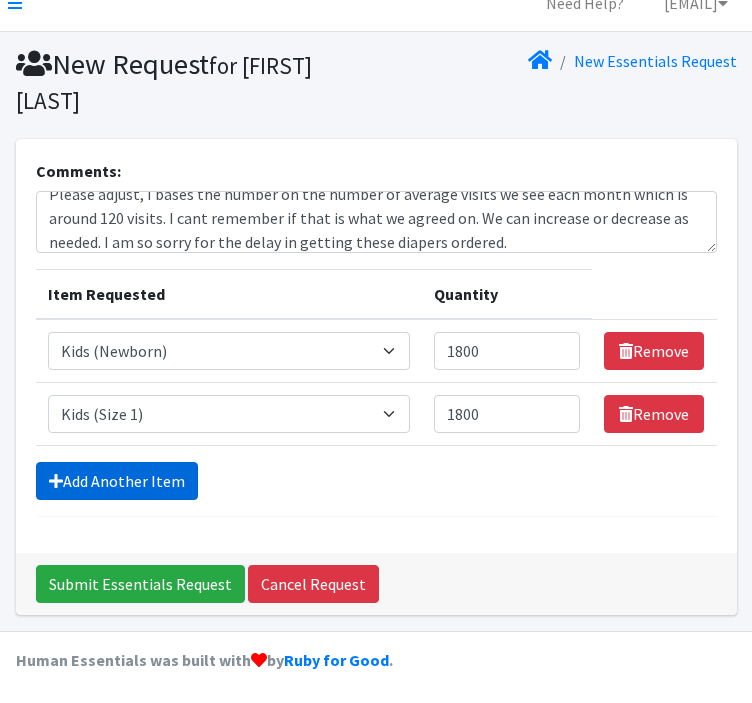 click on "Add Another Item" at bounding box center (117, 481) 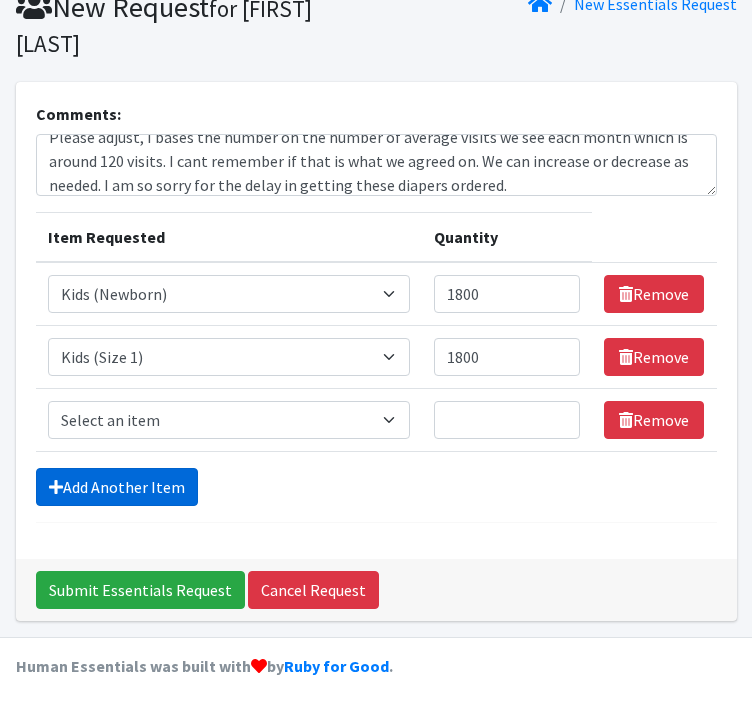 scroll, scrollTop: 88, scrollLeft: 0, axis: vertical 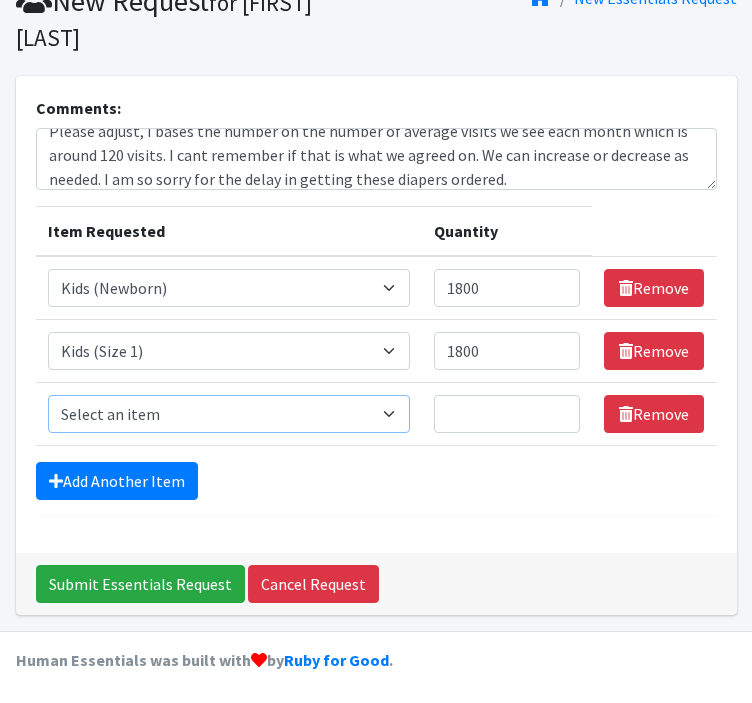 click on "Select an item
Adult Briefs (Large/X-Large)
Adult Briefs (Medium/Large)
Adult Briefs (Small/Medium)
Adult Incontinence Pads
Kids (Newborn)
Kids (Preemie)
Kids (Size 1)
Kids (Size 2)
Kids (Size 3)
Kids (Size 4)
Kids (Size 5)
Kids (Size 6)
Kids (Size 7)
Kids L/XL (60-125 lbs)
Kids Pull-Ups (2T-3T)
Kids Pull-Ups (3T-4T)
Kids Pull-Ups (4T-5T)
Kids S/M (38-65 lbs)
Kids Swimmers Large
Kids Swimmers Medium
Kids Swimmers Small
Period Pads (Heavy Ultra Thin U by Kotex without wings) (40 count packs)-- order as packs
Period Pads (Regular Ultra Thin with wings) (36 per pack)--order as packs
Wipes (Baby)" at bounding box center (229, 414) 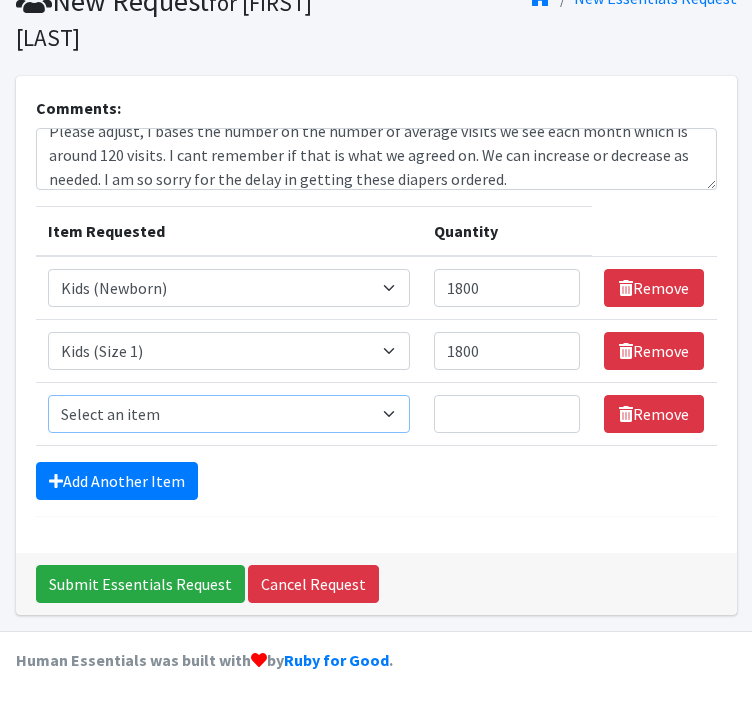 select on "4562" 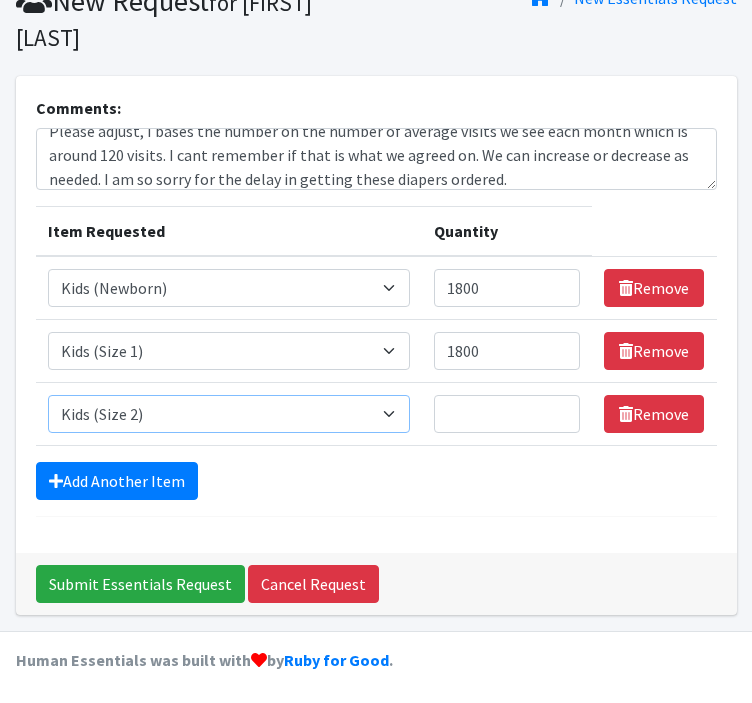 click on "Select an item
Adult Briefs (Large/X-Large)
Adult Briefs (Medium/Large)
Adult Briefs (Small/Medium)
Adult Incontinence Pads
Kids (Newborn)
Kids (Preemie)
Kids (Size 1)
Kids (Size 2)
Kids (Size 3)
Kids (Size 4)
Kids (Size 5)
Kids (Size 6)
Kids (Size 7)
Kids L/XL (60-125 lbs)
Kids Pull-Ups (2T-3T)
Kids Pull-Ups (3T-4T)
Kids Pull-Ups (4T-5T)
Kids S/M (38-65 lbs)
Kids Swimmers Large
Kids Swimmers Medium
Kids Swimmers Small
Period Pads (Heavy Ultra Thin U by Kotex without wings) (40 count packs)-- order as packs
Period Pads (Regular Ultra Thin with wings) (36 per pack)--order as packs
Wipes (Baby)" at bounding box center (229, 414) 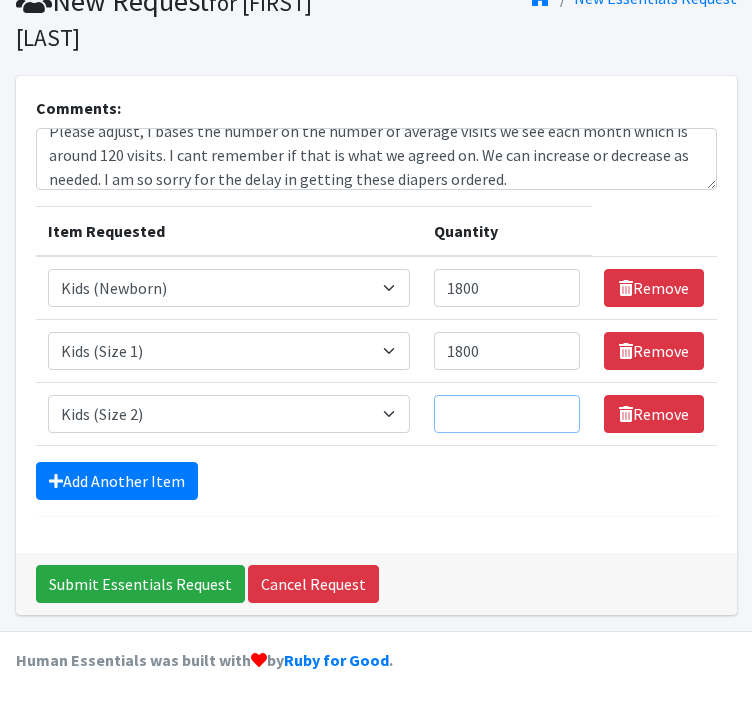 click on "Quantity" at bounding box center [507, 414] 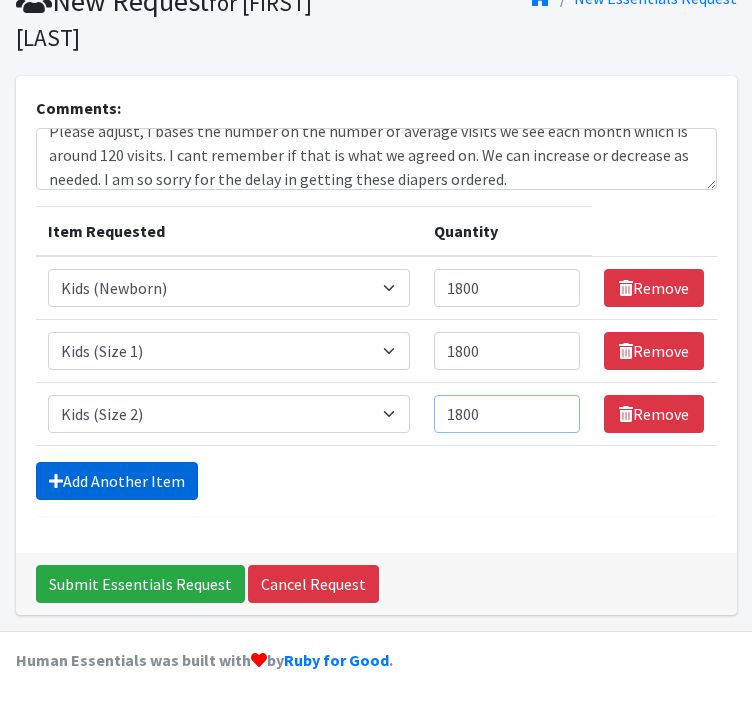 type on "1800" 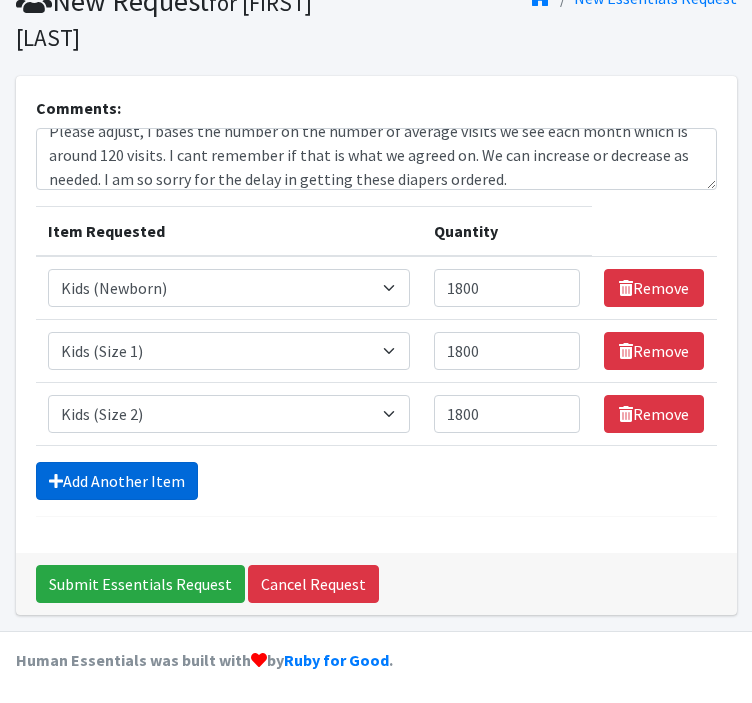 click on "Add Another Item" at bounding box center [117, 481] 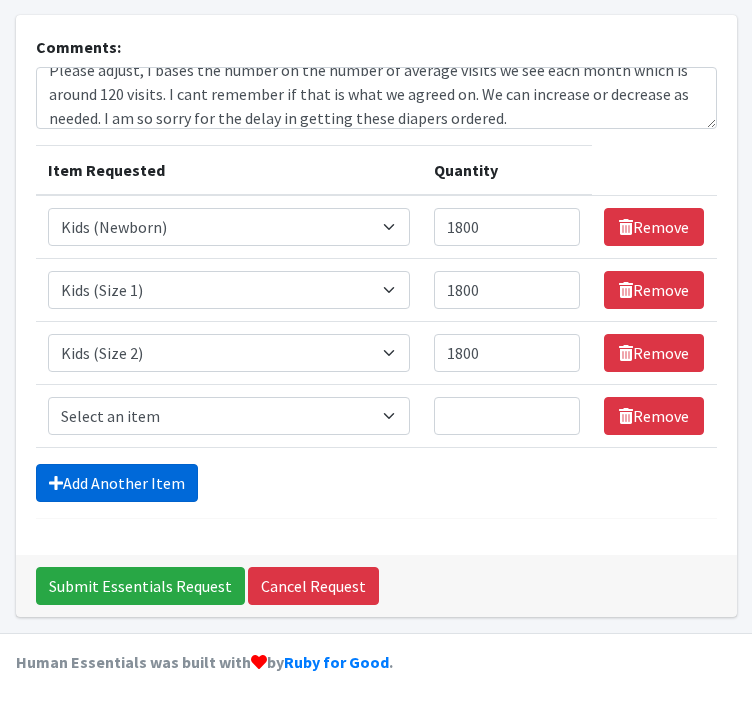 scroll, scrollTop: 151, scrollLeft: 0, axis: vertical 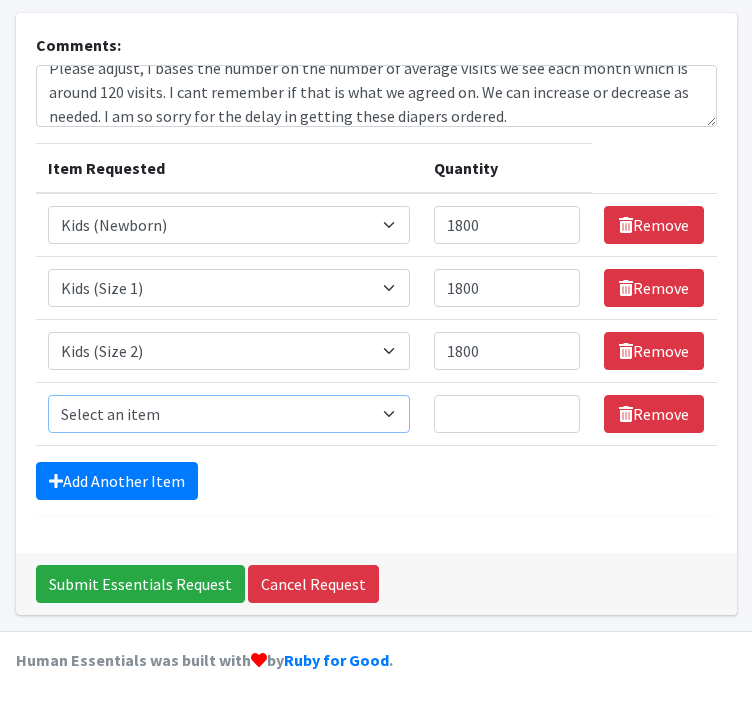 click on "Select an item
Adult Briefs (Large/X-Large)
Adult Briefs (Medium/Large)
Adult Briefs (Small/Medium)
Adult Incontinence Pads
Kids (Newborn)
Kids (Preemie)
Kids (Size 1)
Kids (Size 2)
Kids (Size 3)
Kids (Size 4)
Kids (Size 5)
Kids (Size 6)
Kids (Size 7)
Kids L/XL (60-125 lbs)
Kids Pull-Ups (2T-3T)
Kids Pull-Ups (3T-4T)
Kids Pull-Ups (4T-5T)
Kids S/M (38-65 lbs)
Kids Swimmers Large
Kids Swimmers Medium
Kids Swimmers Small
Period Pads (Heavy Ultra Thin U by Kotex without wings) (40 count packs)-- order as packs
Period Pads (Regular Ultra Thin with wings) (36 per pack)--order as packs
Wipes (Baby)" at bounding box center (229, 414) 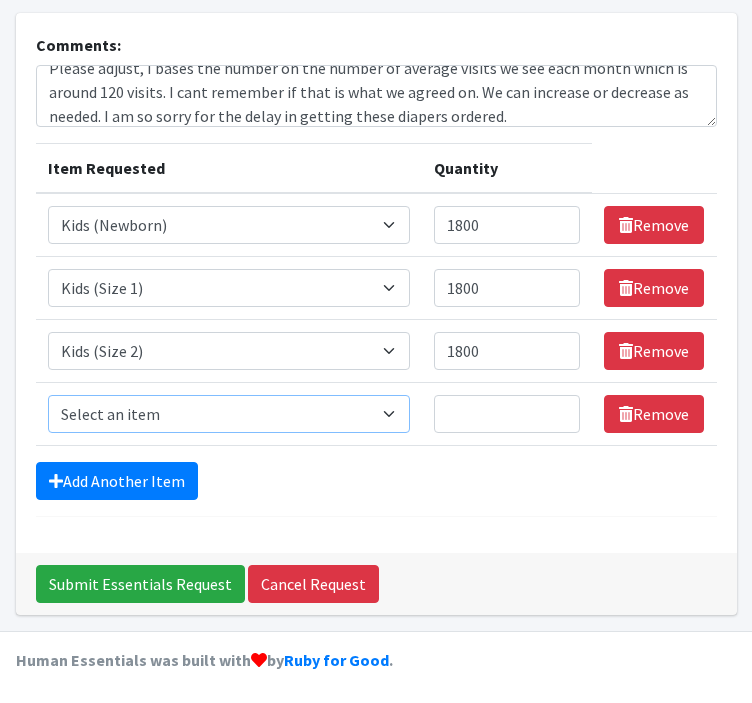 select on "4566" 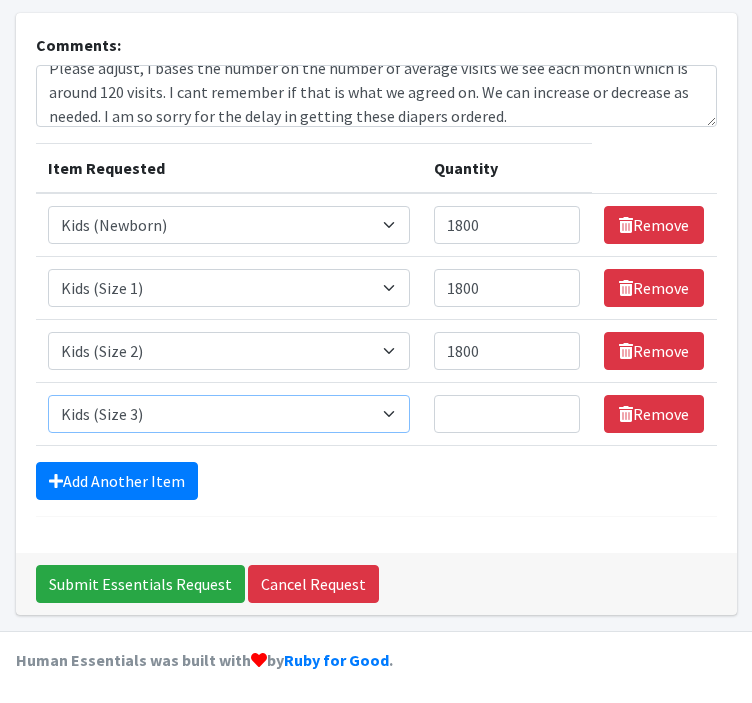 click on "Select an item
Adult Briefs (Large/X-Large)
Adult Briefs (Medium/Large)
Adult Briefs (Small/Medium)
Adult Incontinence Pads
Kids (Newborn)
Kids (Preemie)
Kids (Size 1)
Kids (Size 2)
Kids (Size 3)
Kids (Size 4)
Kids (Size 5)
Kids (Size 6)
Kids (Size 7)
Kids L/XL (60-125 lbs)
Kids Pull-Ups (2T-3T)
Kids Pull-Ups (3T-4T)
Kids Pull-Ups (4T-5T)
Kids S/M (38-65 lbs)
Kids Swimmers Large
Kids Swimmers Medium
Kids Swimmers Small
Period Pads (Heavy Ultra Thin U by Kotex without wings) (40 count packs)-- order as packs
Period Pads (Regular Ultra Thin with wings) (36 per pack)--order as packs
Wipes (Baby)" at bounding box center (229, 414) 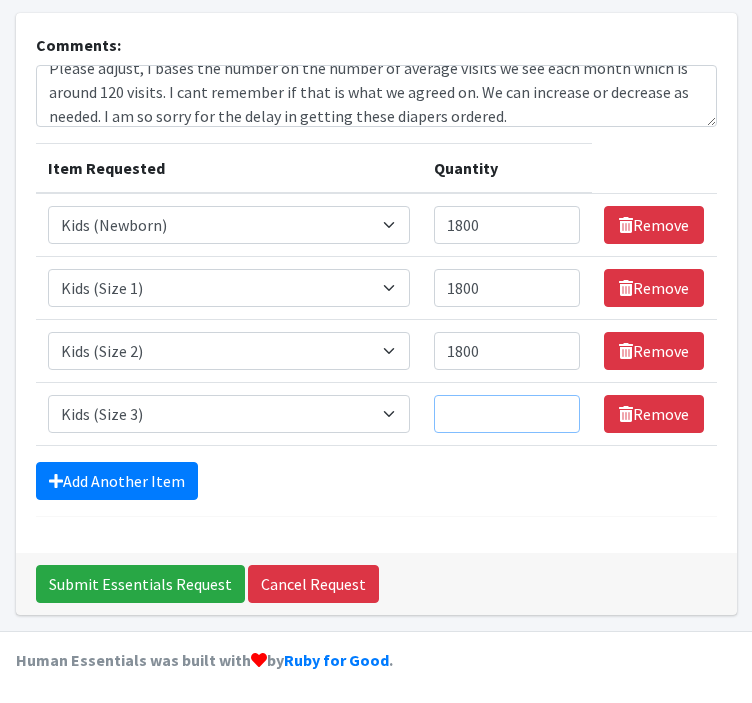 click on "Quantity" at bounding box center [507, 414] 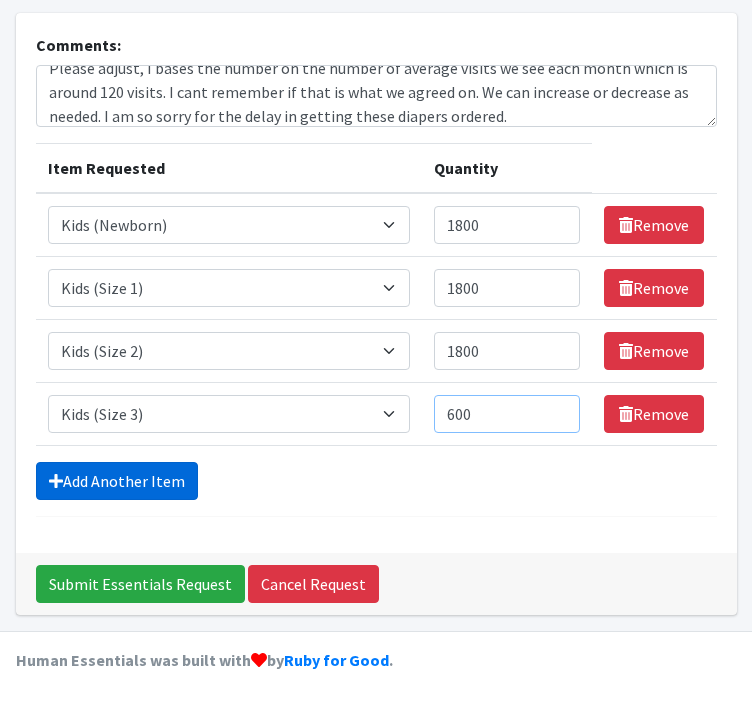 type on "600" 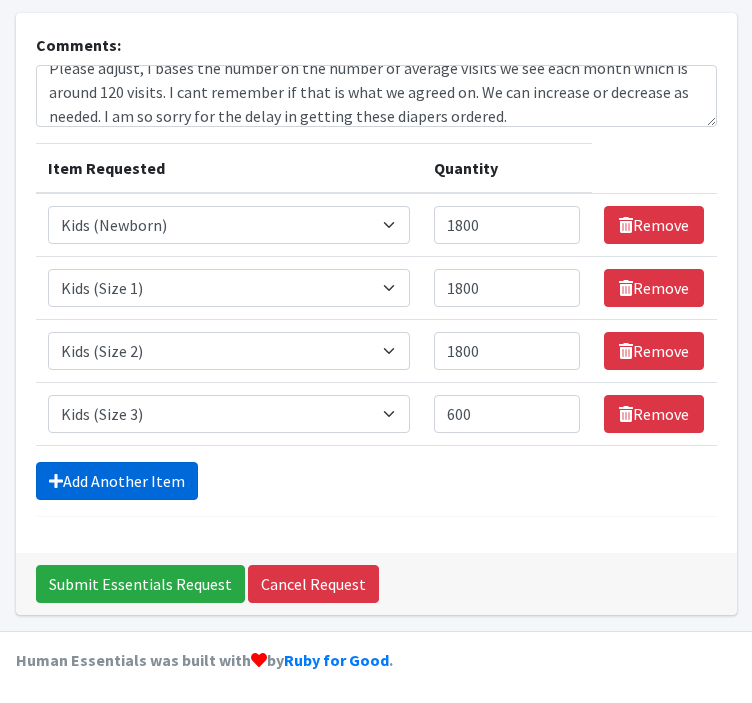click on "Add Another Item" at bounding box center (117, 481) 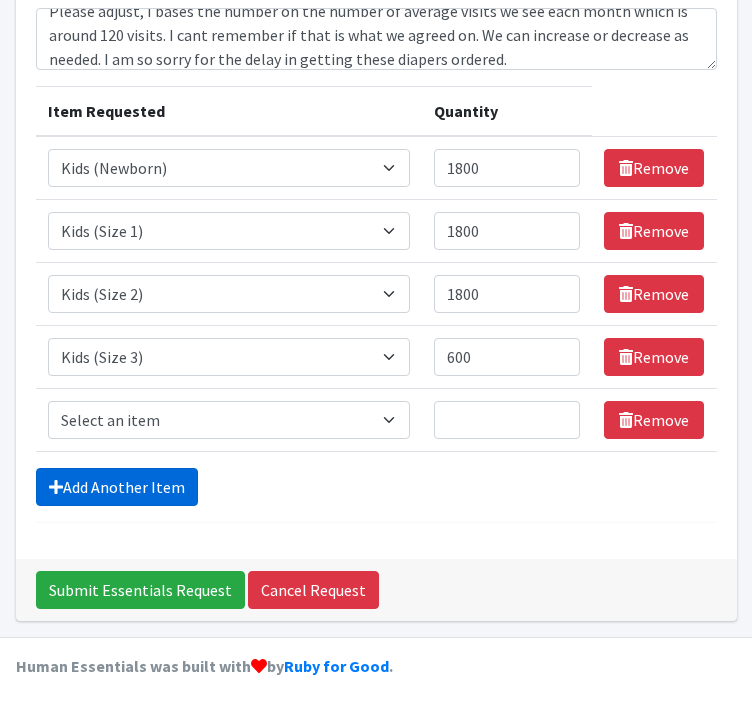 scroll, scrollTop: 213, scrollLeft: 0, axis: vertical 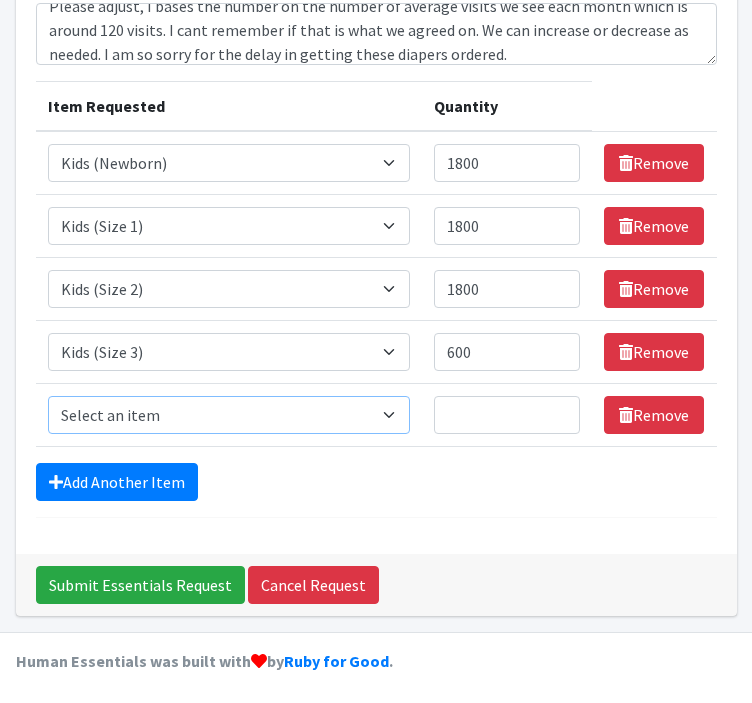 click on "Select an item
Adult Briefs (Large/X-Large)
Adult Briefs (Medium/Large)
Adult Briefs (Small/Medium)
Adult Incontinence Pads
Kids (Newborn)
Kids (Preemie)
Kids (Size 1)
Kids (Size 2)
Kids (Size 3)
Kids (Size 4)
Kids (Size 5)
Kids (Size 6)
Kids (Size 7)
Kids L/XL (60-125 lbs)
Kids Pull-Ups (2T-3T)
Kids Pull-Ups (3T-4T)
Kids Pull-Ups (4T-5T)
Kids S/M (38-65 lbs)
Kids Swimmers Large
Kids Swimmers Medium
Kids Swimmers Small
Period Pads (Heavy Ultra Thin U by Kotex without wings) (40 count packs)-- order as packs
Period Pads (Regular Ultra Thin with wings) (36 per pack)--order as packs
Wipes (Baby)" at bounding box center (229, 415) 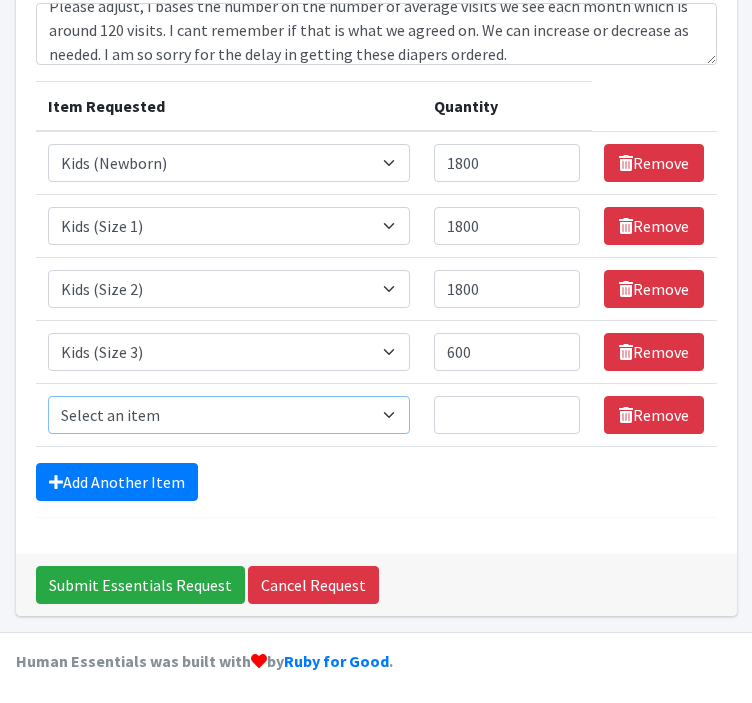 select on "4558" 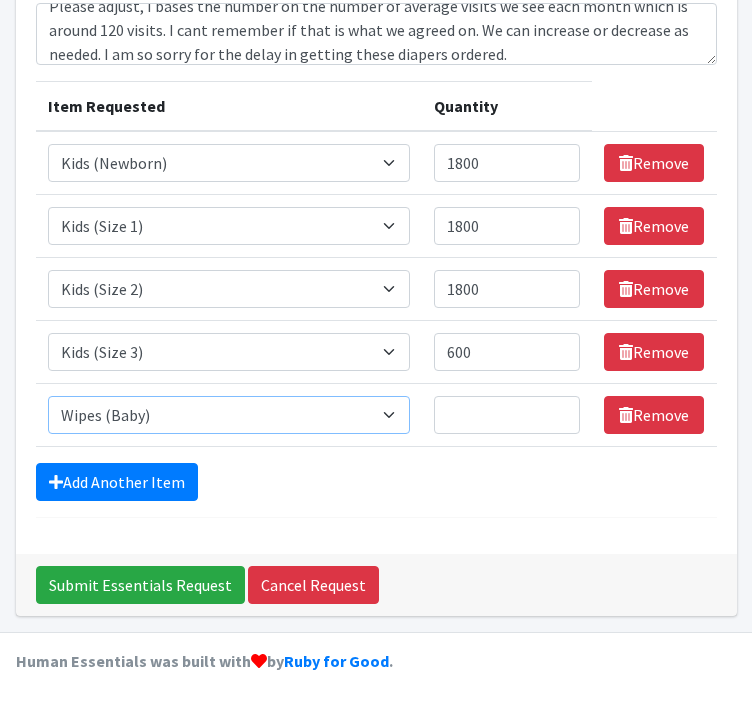 click on "Select an item
Adult Briefs (Large/X-Large)
Adult Briefs (Medium/Large)
Adult Briefs (Small/Medium)
Adult Incontinence Pads
Kids (Newborn)
Kids (Preemie)
Kids (Size 1)
Kids (Size 2)
Kids (Size 3)
Kids (Size 4)
Kids (Size 5)
Kids (Size 6)
Kids (Size 7)
Kids L/XL (60-125 lbs)
Kids Pull-Ups (2T-3T)
Kids Pull-Ups (3T-4T)
Kids Pull-Ups (4T-5T)
Kids S/M (38-65 lbs)
Kids Swimmers Large
Kids Swimmers Medium
Kids Swimmers Small
Period Pads (Heavy Ultra Thin U by Kotex without wings) (40 count packs)-- order as packs
Period Pads (Regular Ultra Thin with wings) (36 per pack)--order as packs
Wipes (Baby)" at bounding box center [229, 415] 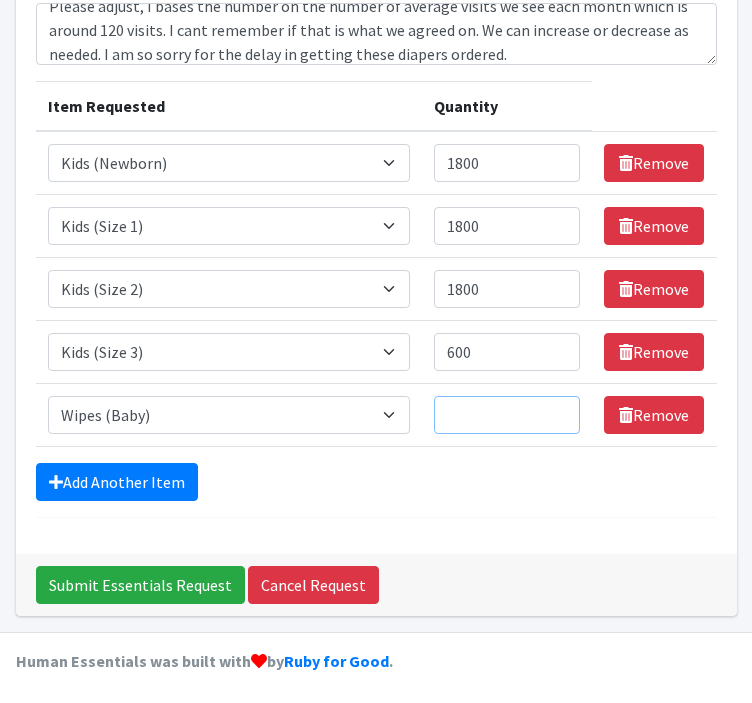click on "Quantity" at bounding box center [507, 415] 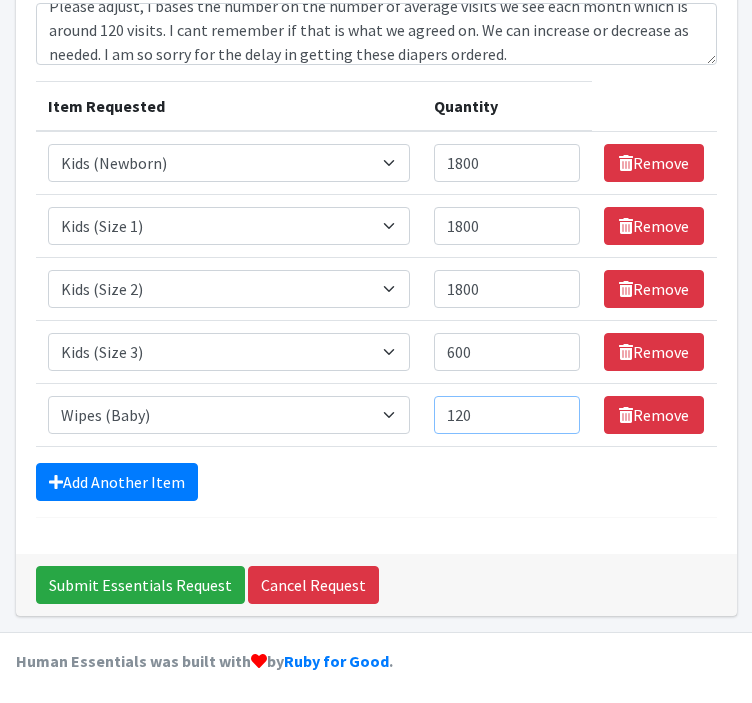 scroll, scrollTop: 0, scrollLeft: 0, axis: both 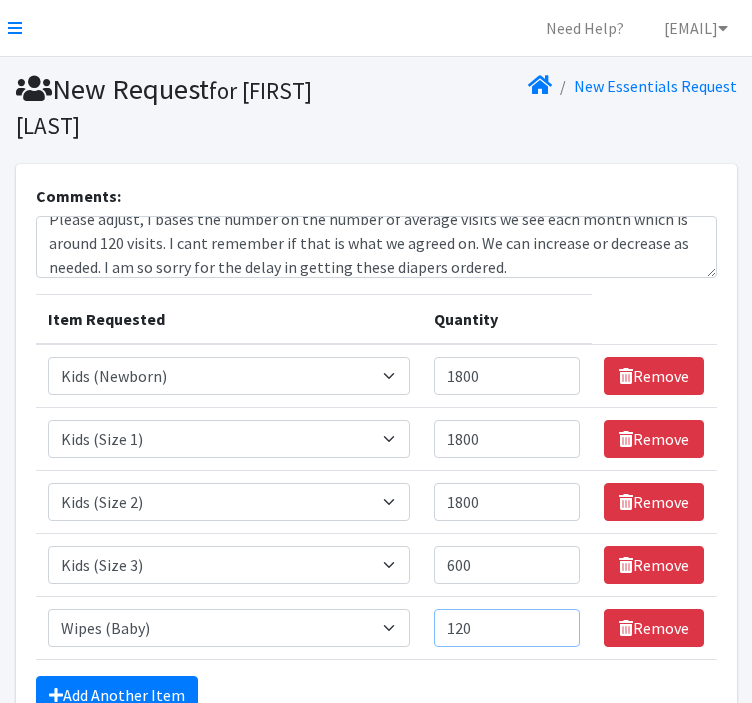type on "120" 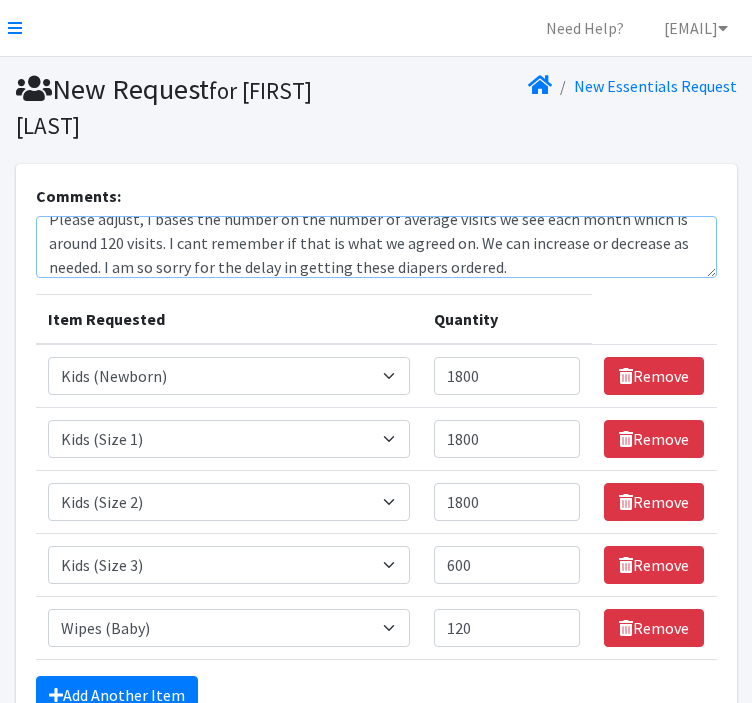click on "Hi [FIRST], this is the order for the New Born diapers for NB, 1 month, and 2 month visits. Please adjust, I bases the number on the number of average visits we see each month which is around 120 visits. I cant remember if that is what we agreed on. We can increase or decrease as needed. I am so sorry for the delay in getting these diapers ordered." at bounding box center (376, 247) 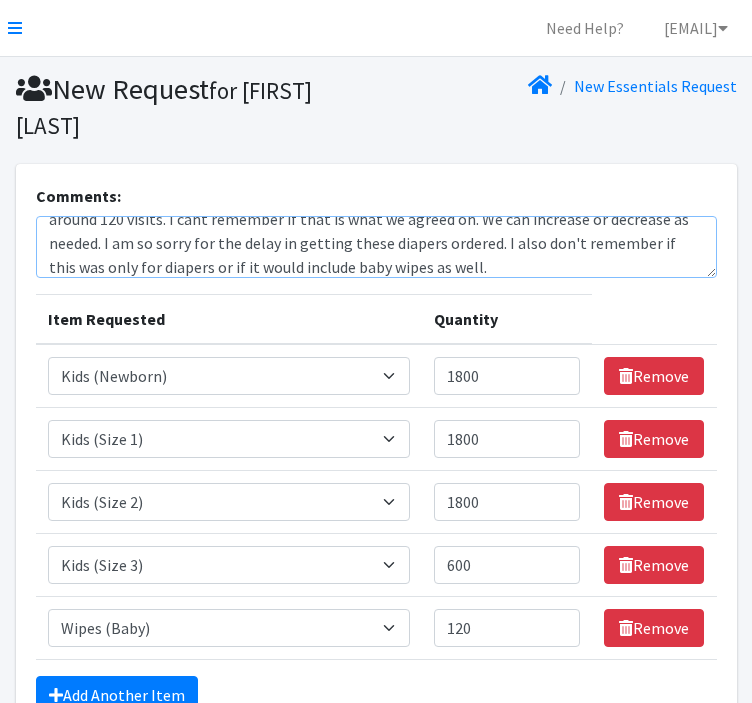 scroll, scrollTop: 0, scrollLeft: 0, axis: both 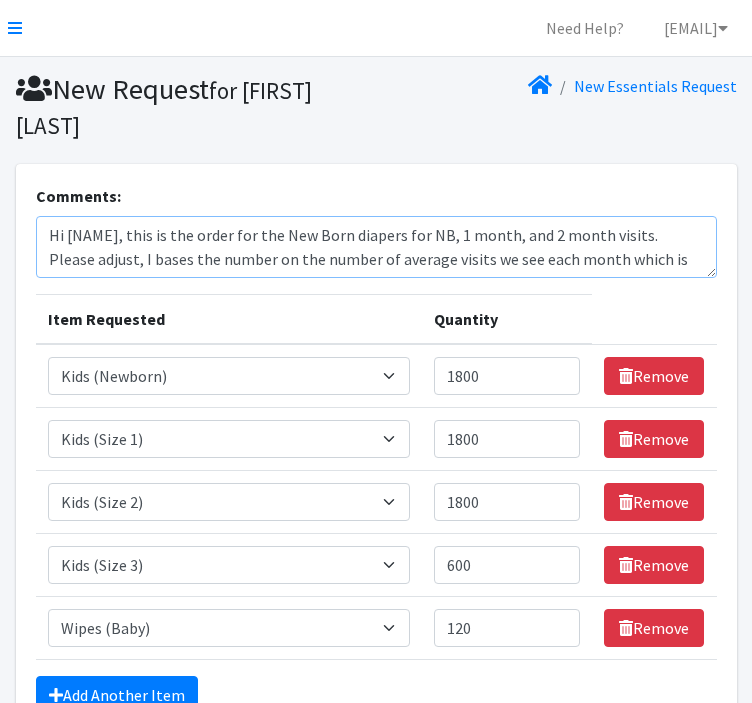 click on "Hi [NAME], this is the order for the New Born diapers for NB, 1 month, and 2 month visits. Please adjust, I bases the number on the number of average visits we see each month which is around 120 visits. I cant remember if that is what we agreed on. We can increase or decrease as needed. I am so sorry for the delay in getting these diapers ordered. I also don't remember if this was only for diapers or if it would include baby wipes as well." at bounding box center [376, 247] 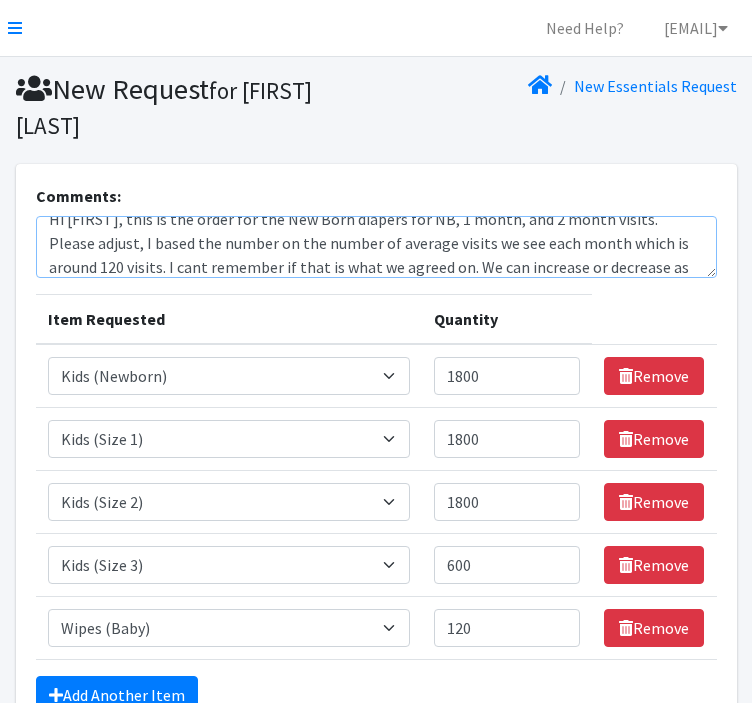 scroll, scrollTop: 40, scrollLeft: 0, axis: vertical 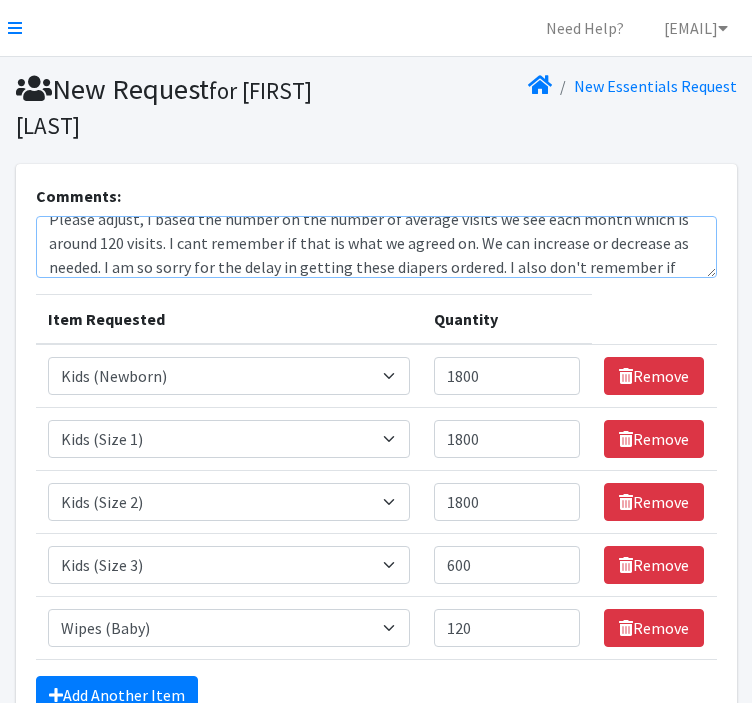 click on "Hi [FIRST], this is the order for the New Born diapers for NB, 1 month, and 2 month visits. Please adjust, I based the number on the number of average visits we see each month which is around 120 visits. I cant remember if that is what we agreed on. We can increase or decrease as needed. I am so sorry for the delay in getting these diapers ordered. I also don't remember if this was only for diapers or if it would include baby wipes as well." at bounding box center (376, 247) 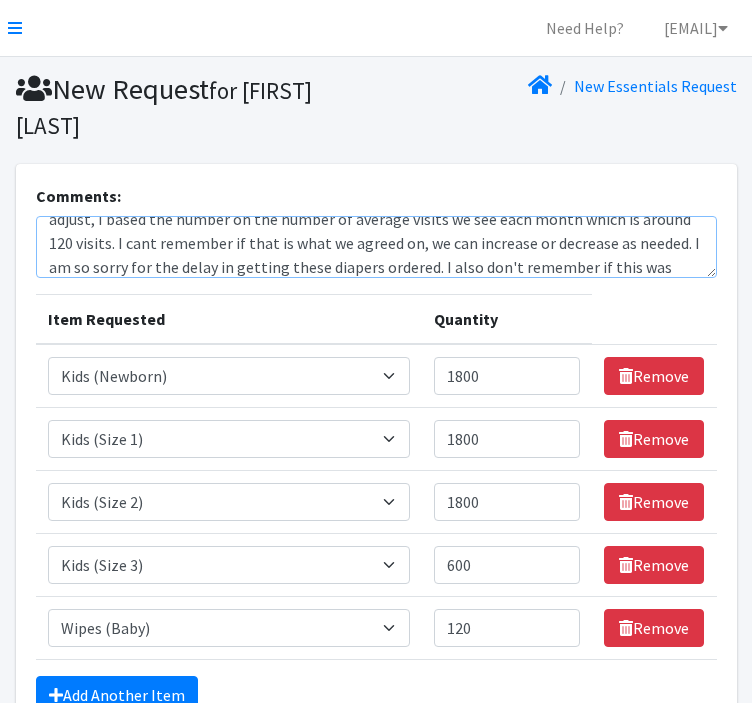 scroll, scrollTop: 64, scrollLeft: 0, axis: vertical 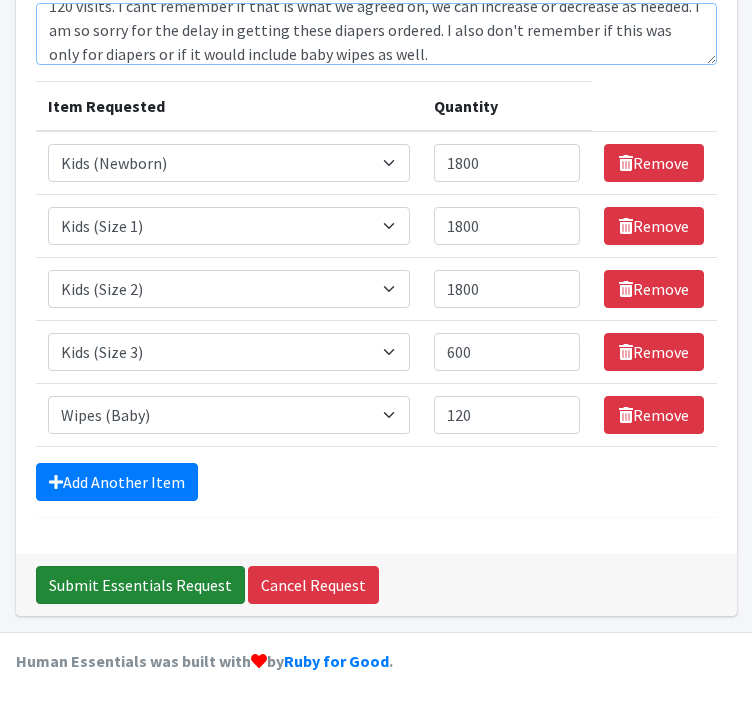 type on "Hi Lacey, this is the order for the New Born diapers for NB, 1 month, and 2 month visits. Please adjust, I based the number on the number of average visits we see each month which is around 120 visits. I cant remember if that is what we agreed on, we can increase or decrease as needed. I am so sorry for the delay in getting these diapers ordered. I also don't remember if this was only for diapers or if it would include baby wipes as well." 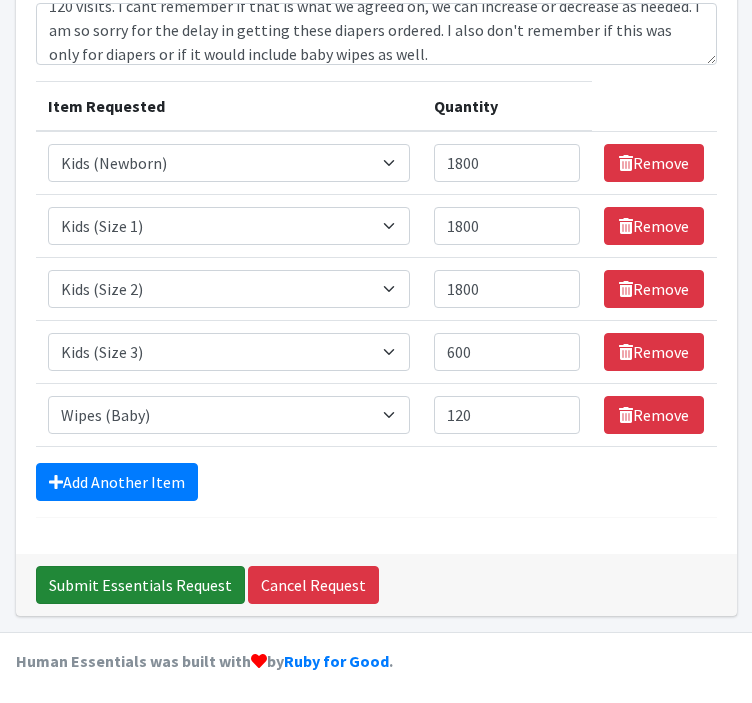 click on "Submit Essentials Request" at bounding box center (140, 585) 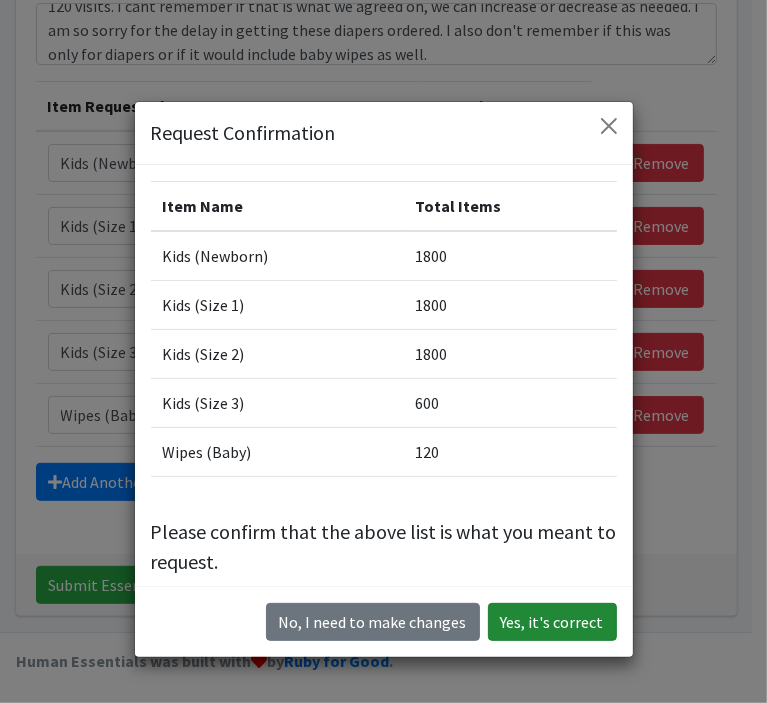 click on "Yes, it's correct" at bounding box center [552, 622] 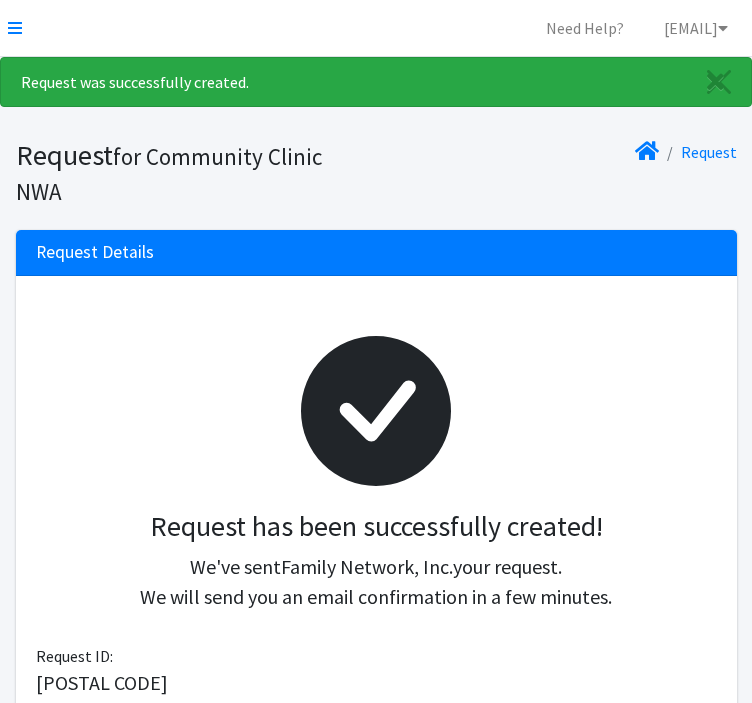 scroll, scrollTop: 0, scrollLeft: 0, axis: both 